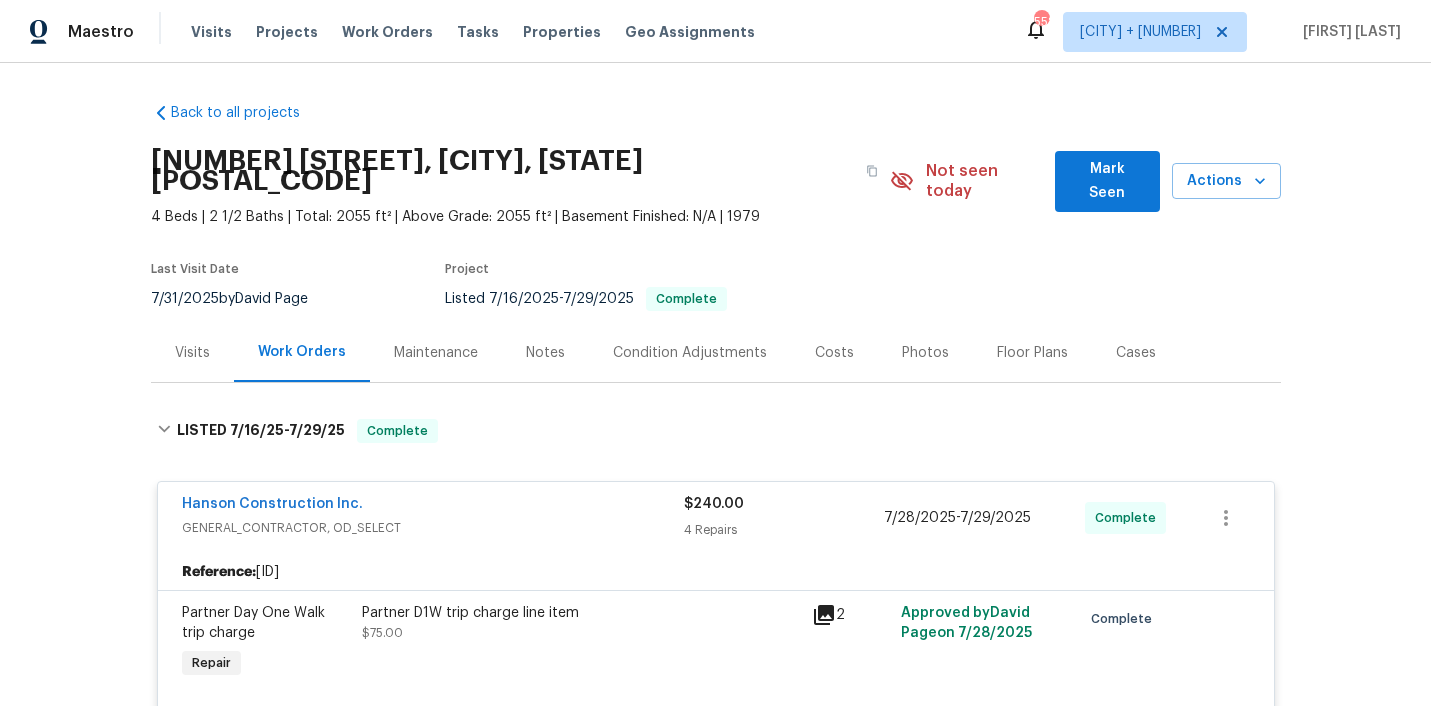 scroll, scrollTop: 0, scrollLeft: 0, axis: both 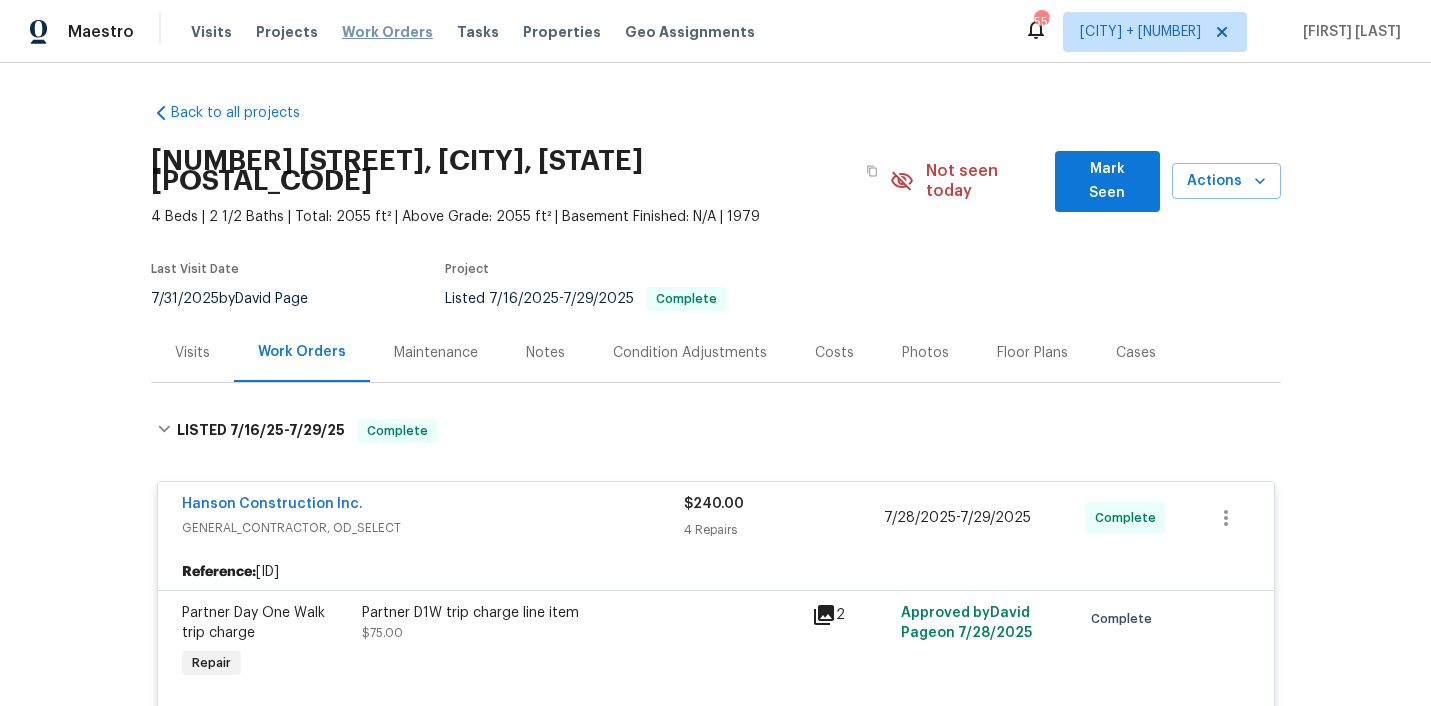 click on "Work Orders" at bounding box center (387, 32) 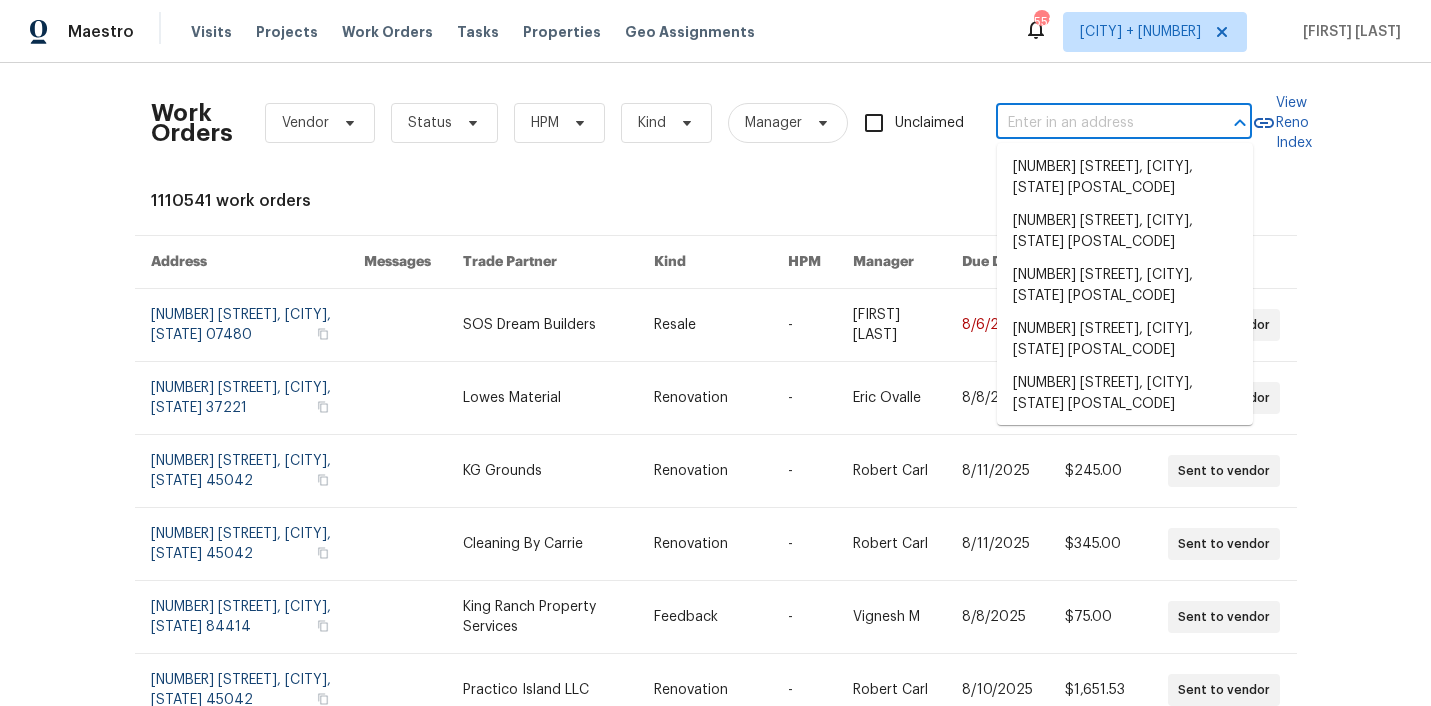 click at bounding box center [1096, 123] 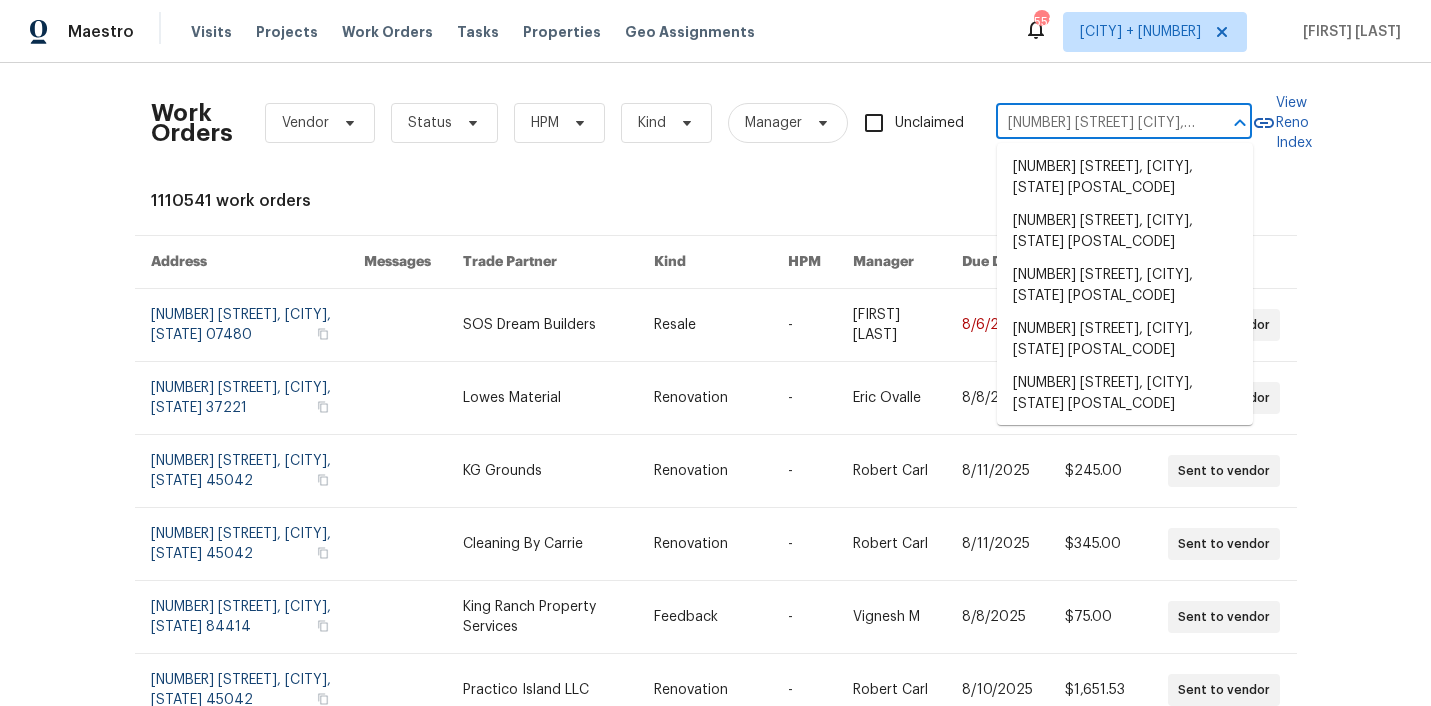 scroll, scrollTop: 0, scrollLeft: 97, axis: horizontal 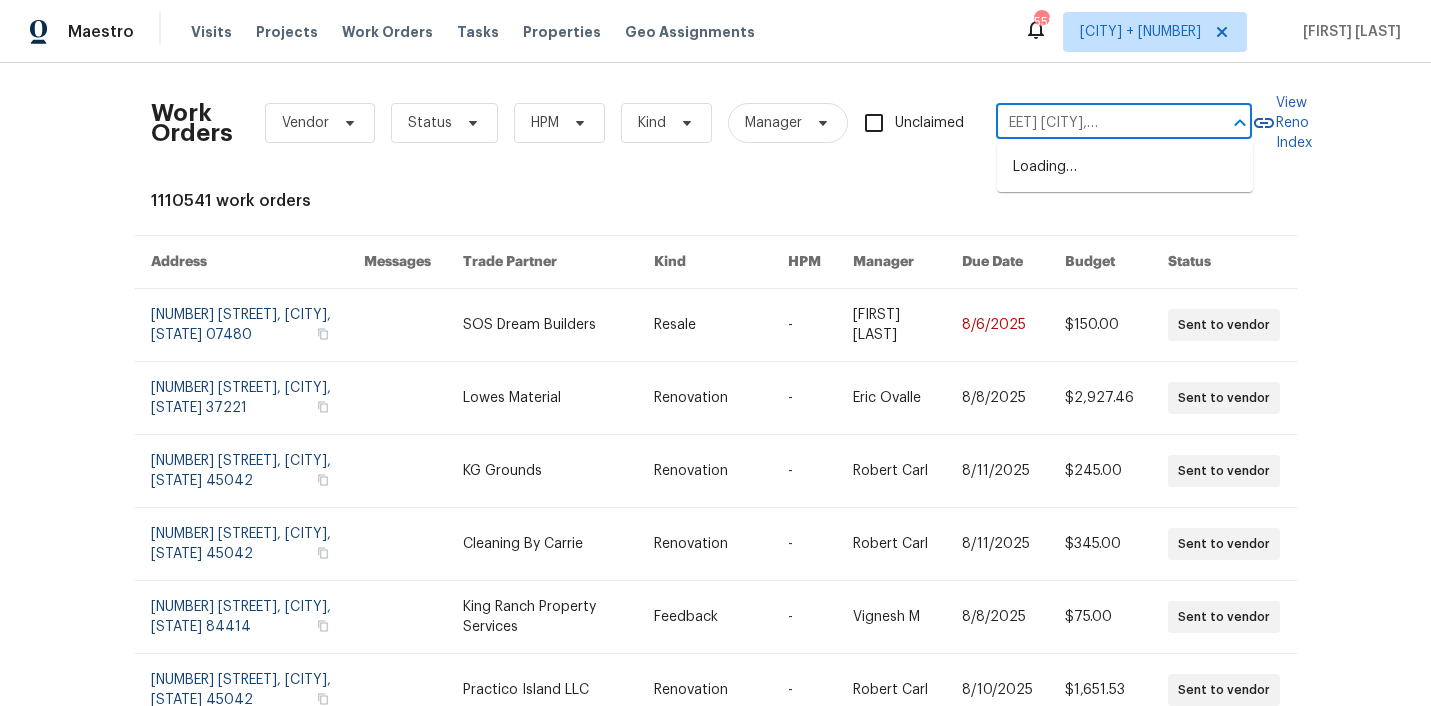 type on "[NUMBER] [STREET] [CITY], [STATE] [POSTAL_CODE]" 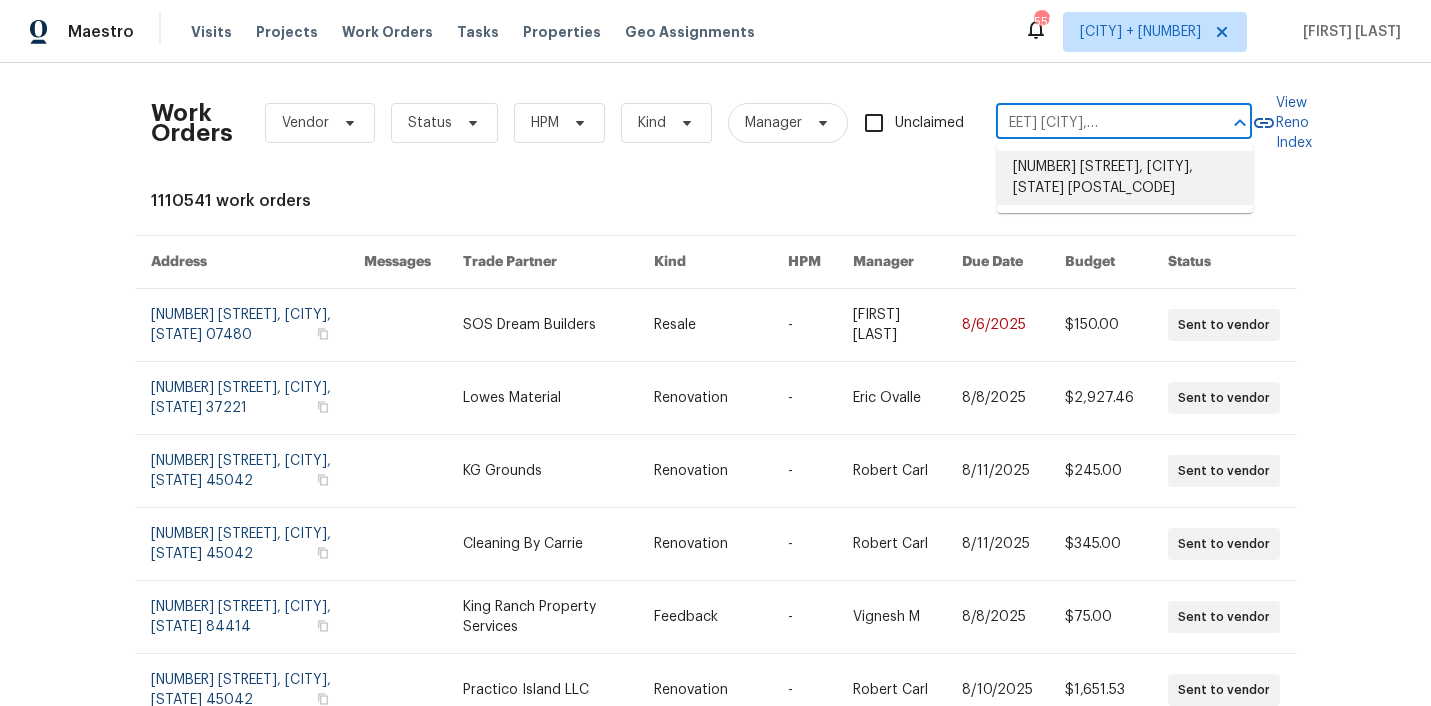 click on "[NUMBER] [STREET], [CITY], [STATE] [POSTAL_CODE]" at bounding box center [1125, 178] 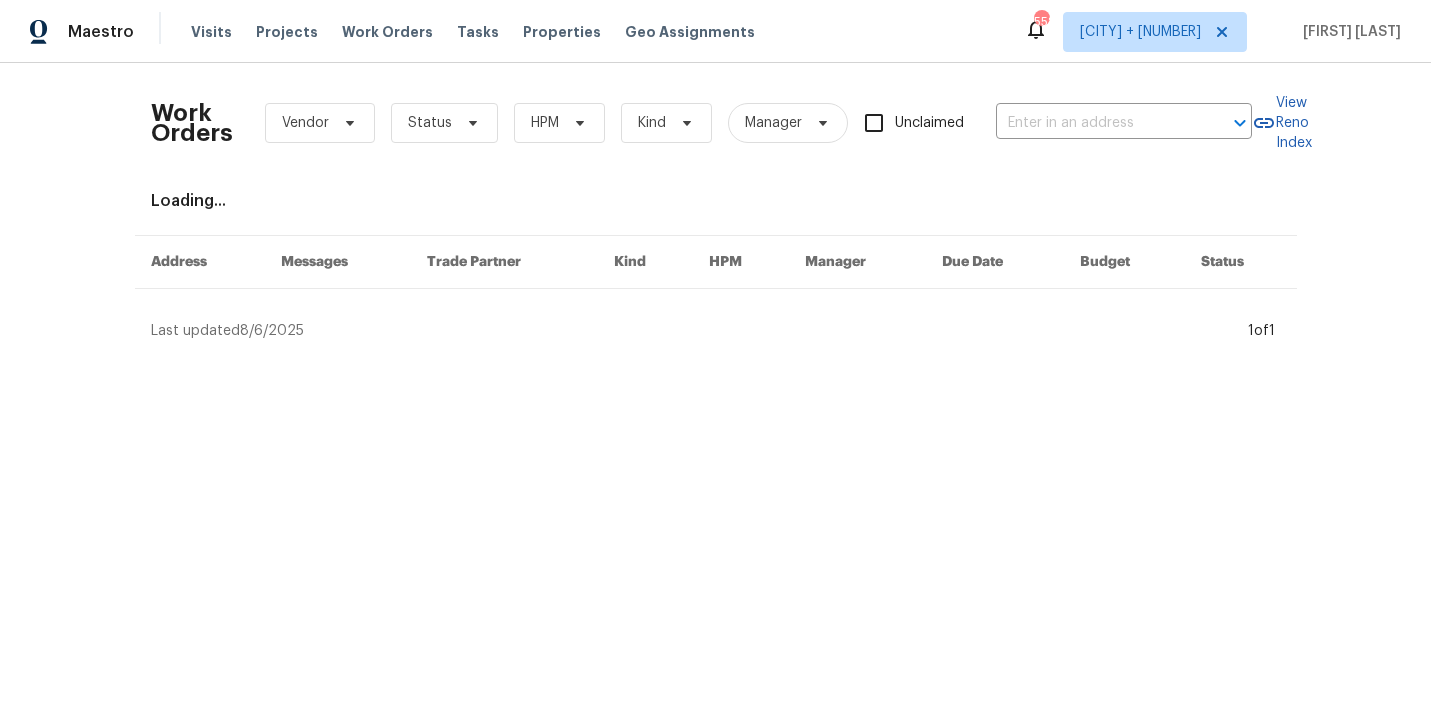 type on "[NUMBER] [STREET], [CITY], [STATE] [POSTAL_CODE]" 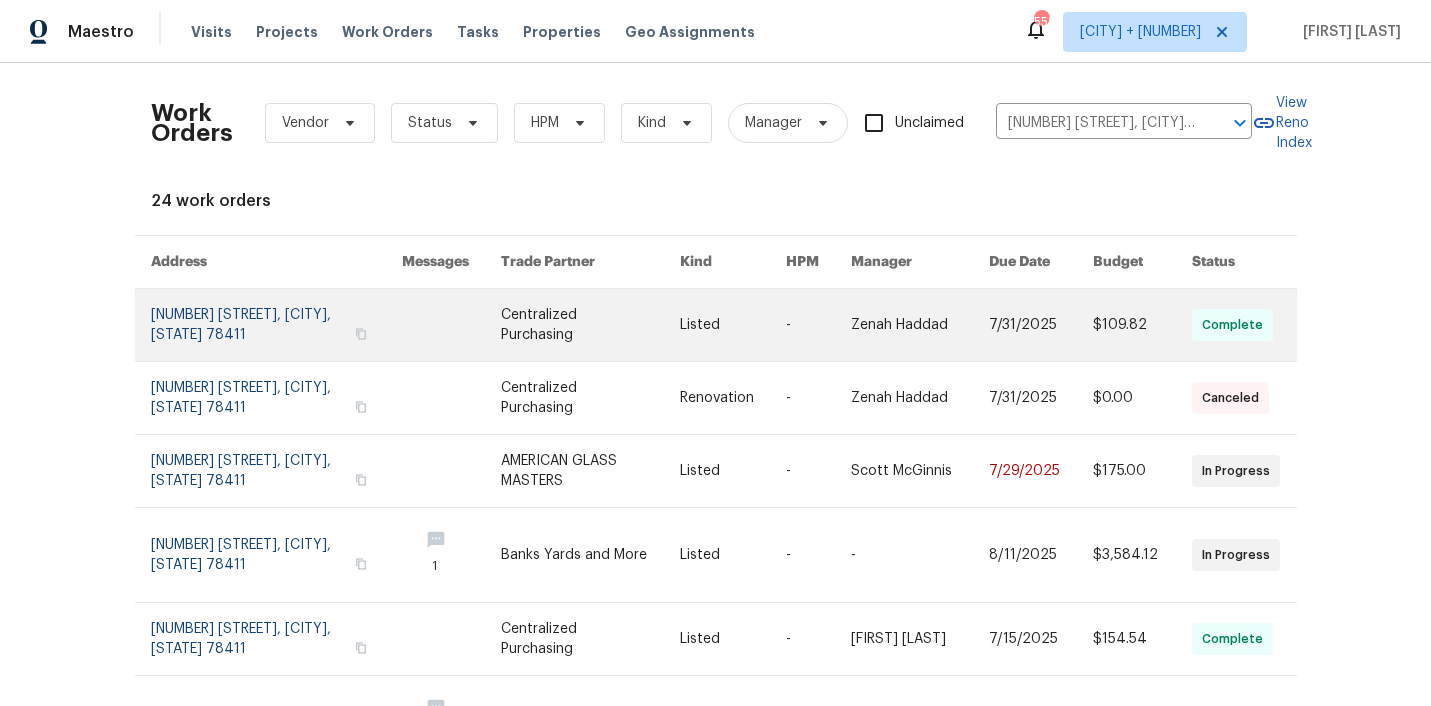 click at bounding box center (451, 325) 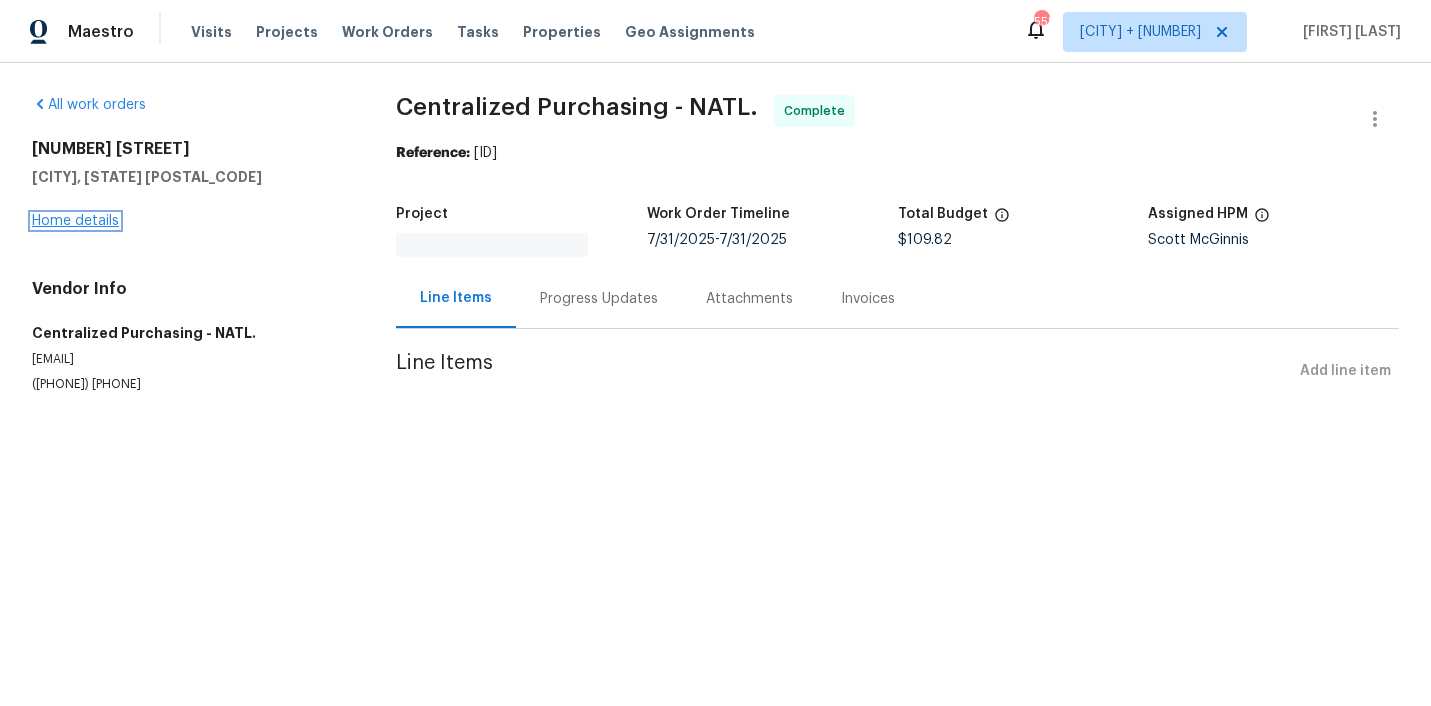 click on "All work orders [NUMBER] [STREET] [CITY], [STATE] [POSTAL_CODE] Home details Vendor Info Centralized Purchasing - NATL. [EMAIL] ([PHONE]) Centralized Purchasing - NATL. Complete Reference:   [ID] Project Work Order Timeline [DATE]  -  [DATE] Total Budget [PRICE] Assigned HPM [FIRST] [LAST] Line Items Progress Updates Attachments Invoices Line Items Add line item" at bounding box center [715, 268] 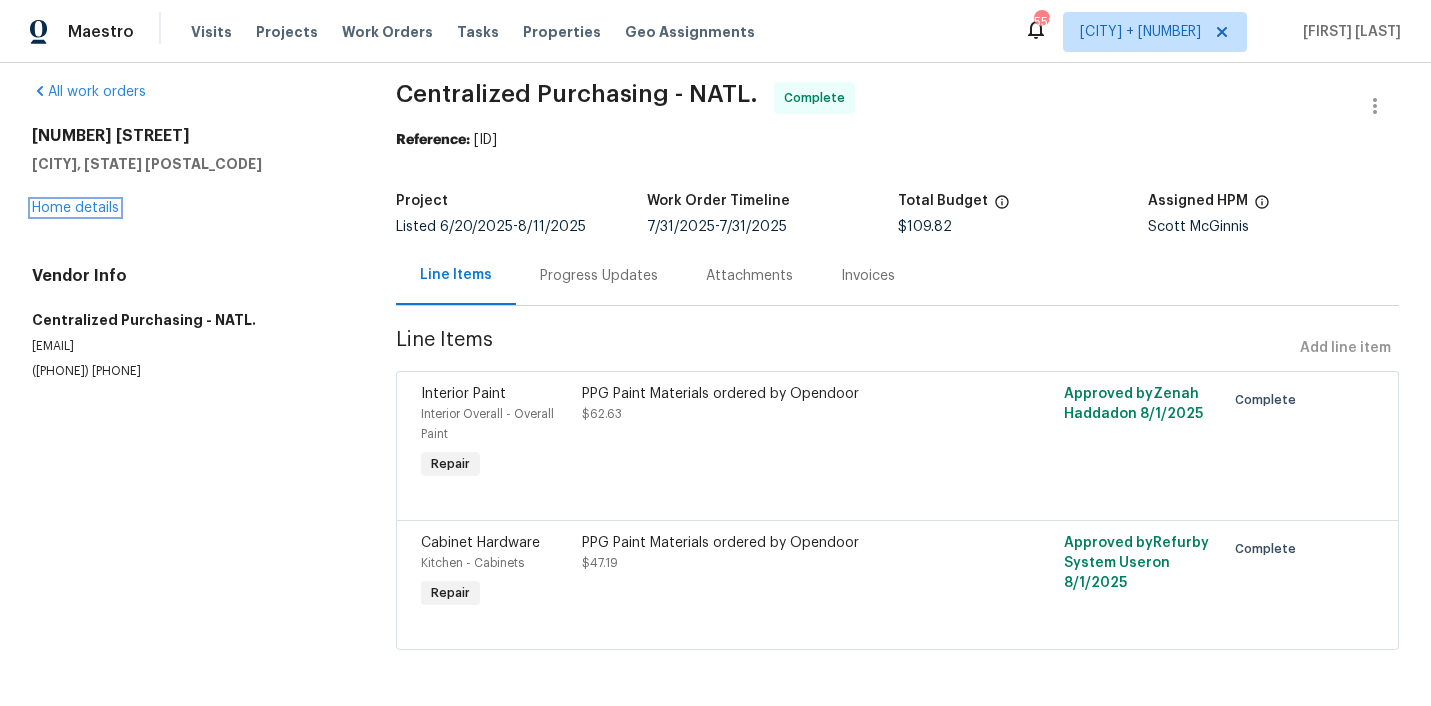 scroll, scrollTop: 14, scrollLeft: 0, axis: vertical 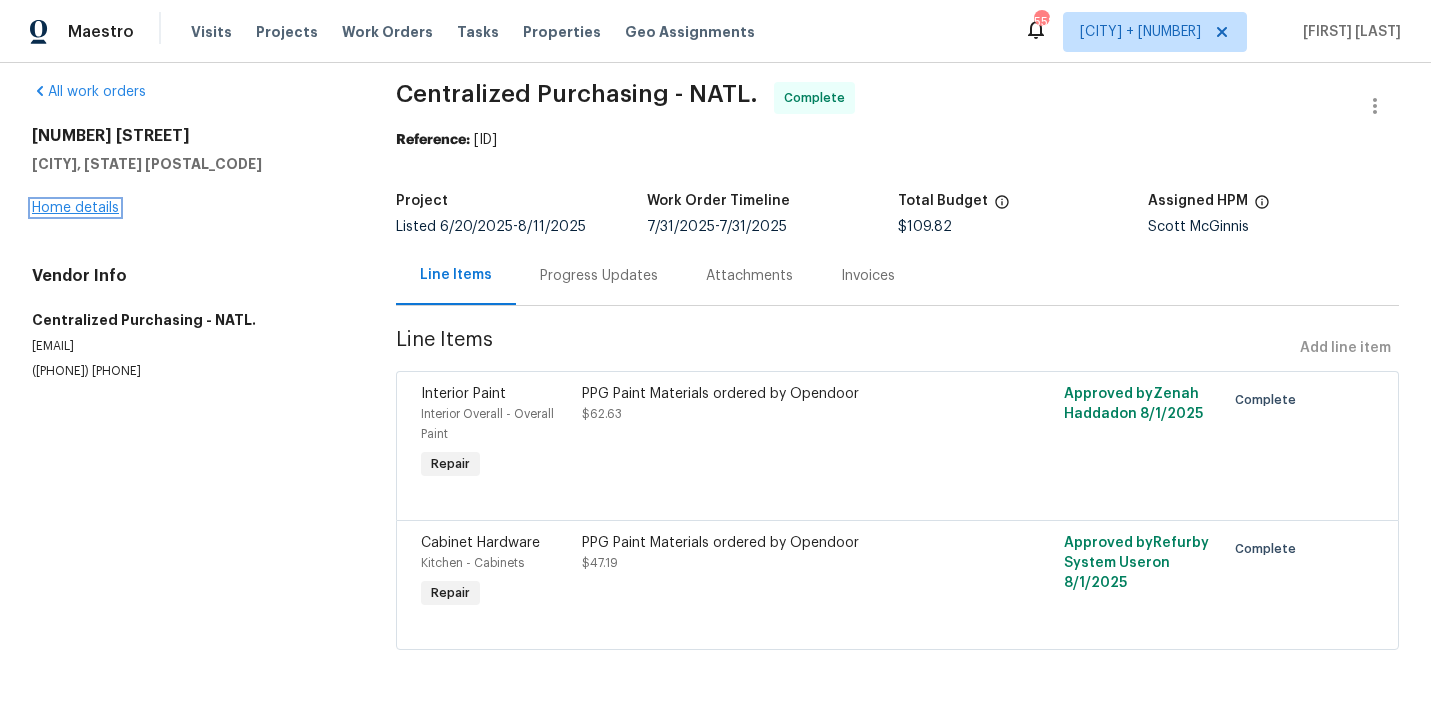 click on "Home details" at bounding box center [75, 208] 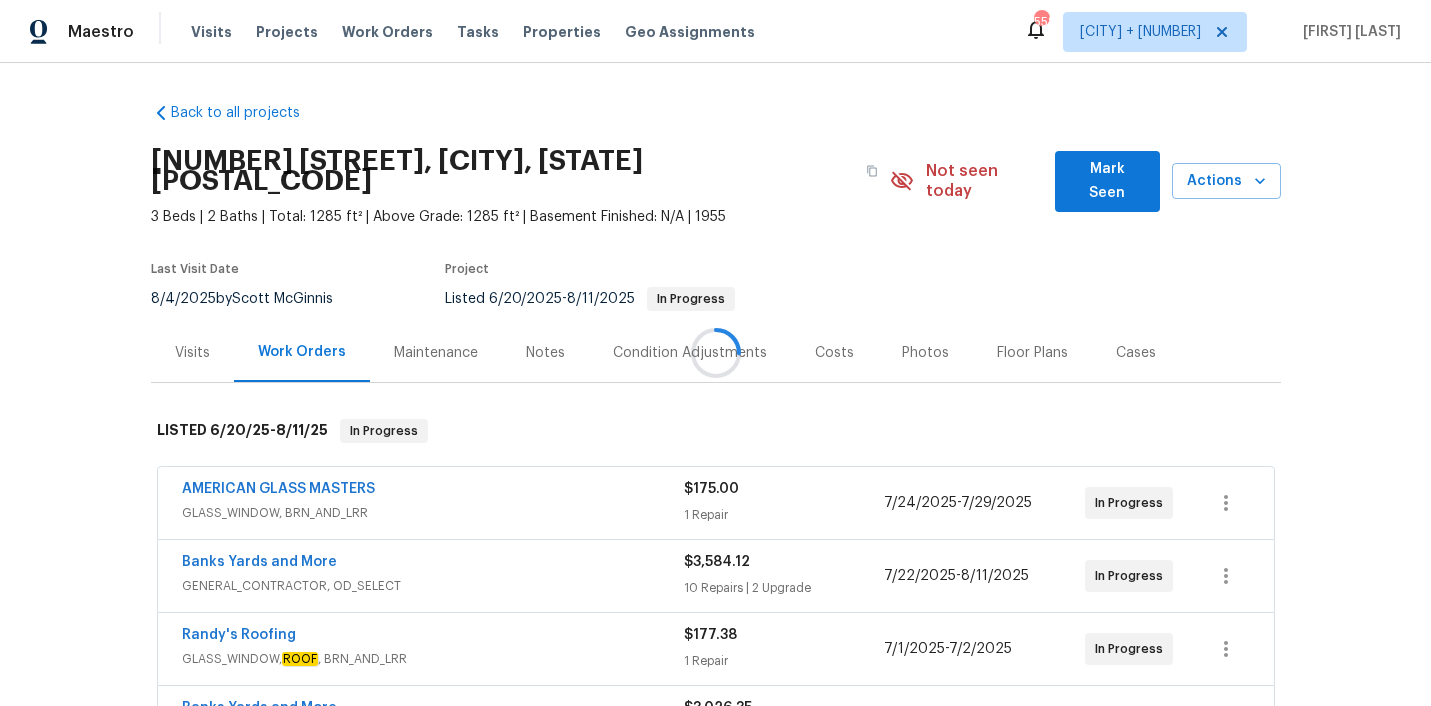 click at bounding box center (715, 353) 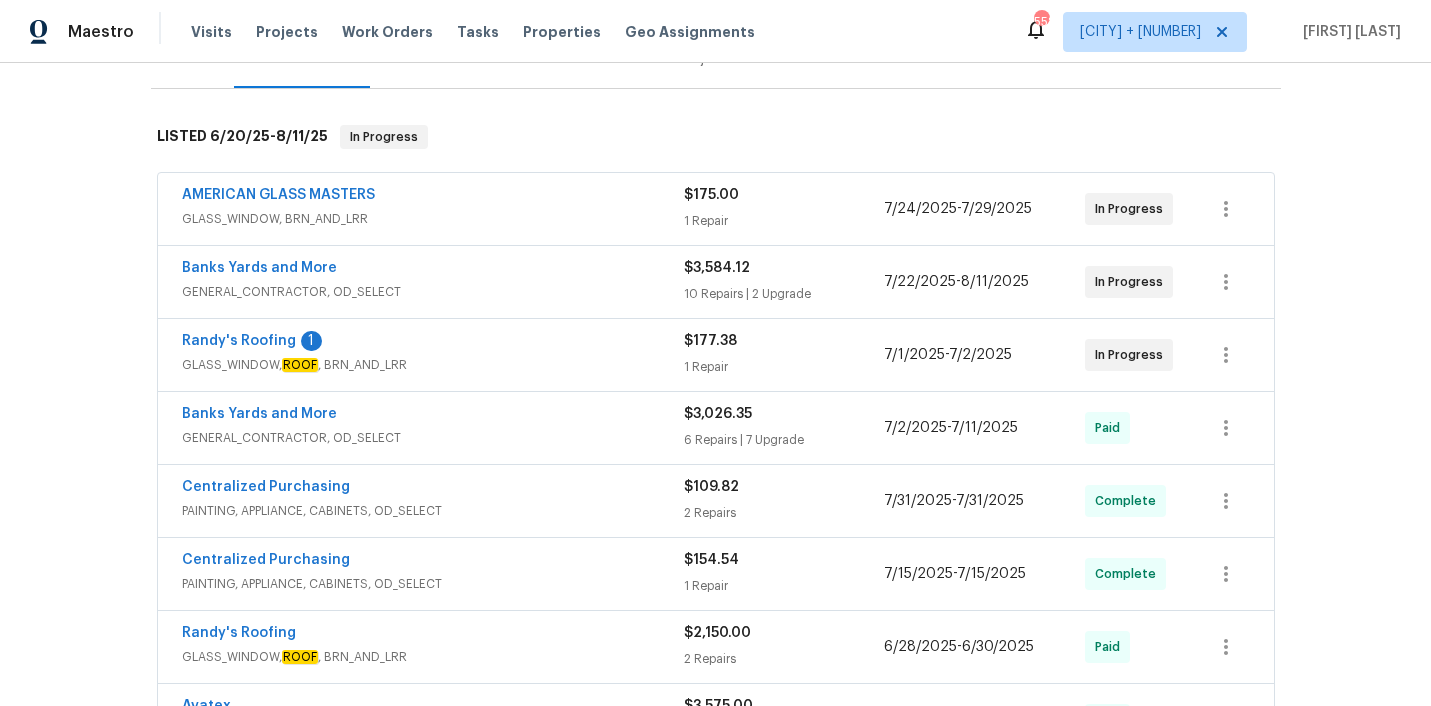 scroll, scrollTop: 300, scrollLeft: 0, axis: vertical 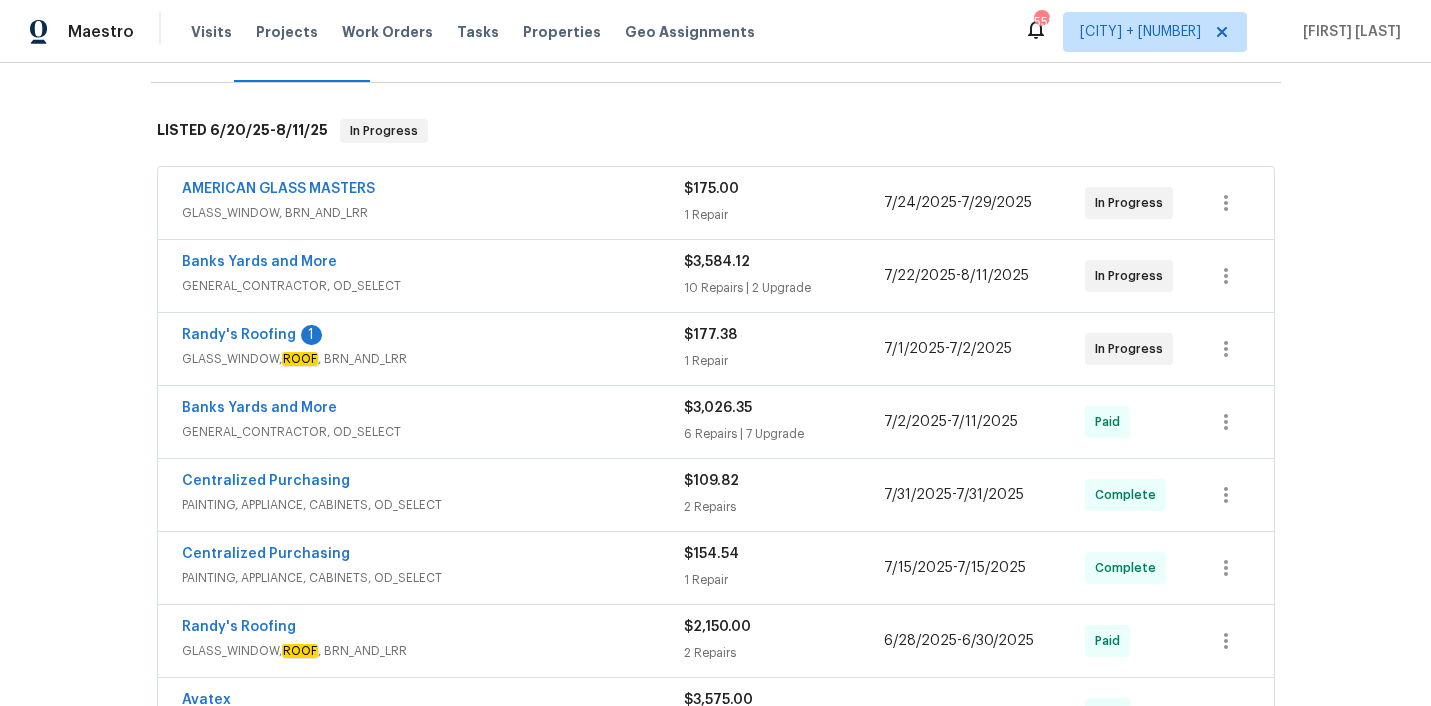 click on "AMERICAN GLASS MASTERS" at bounding box center [433, 191] 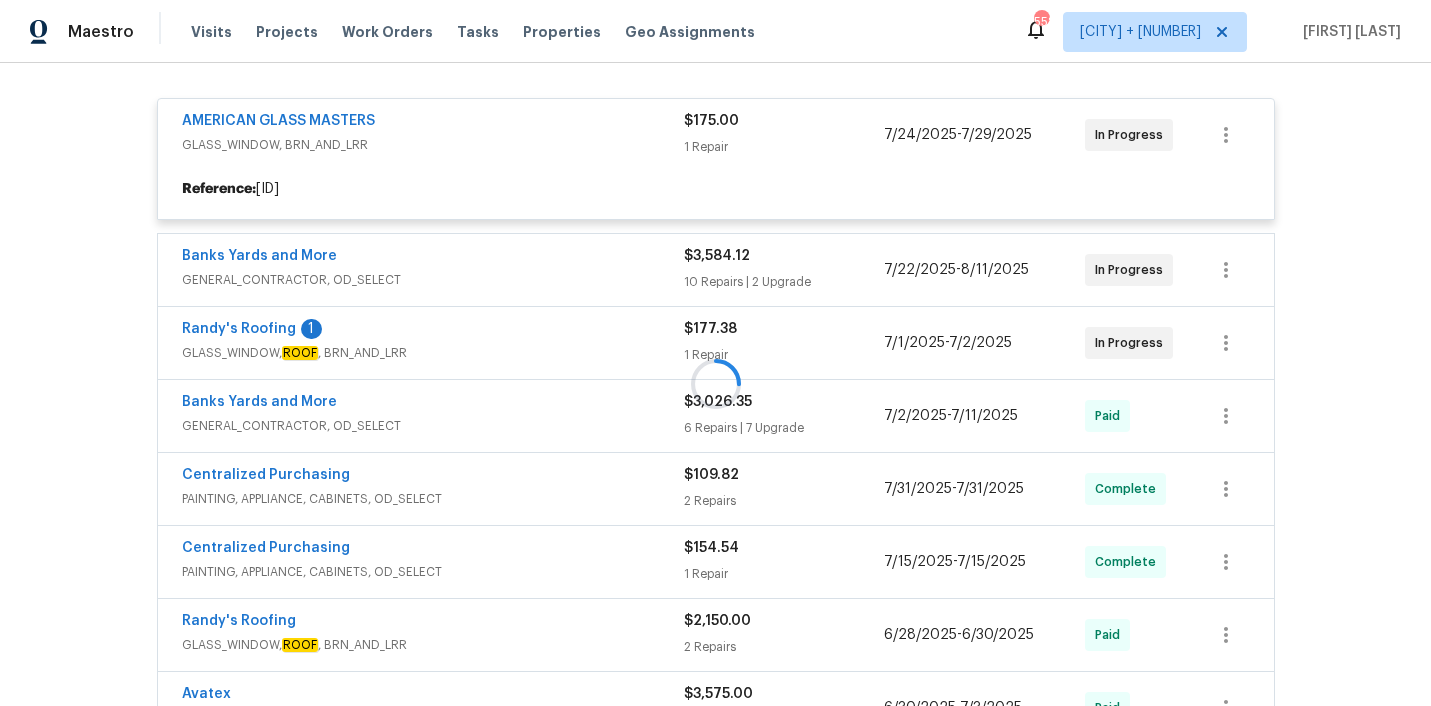 scroll, scrollTop: 397, scrollLeft: 0, axis: vertical 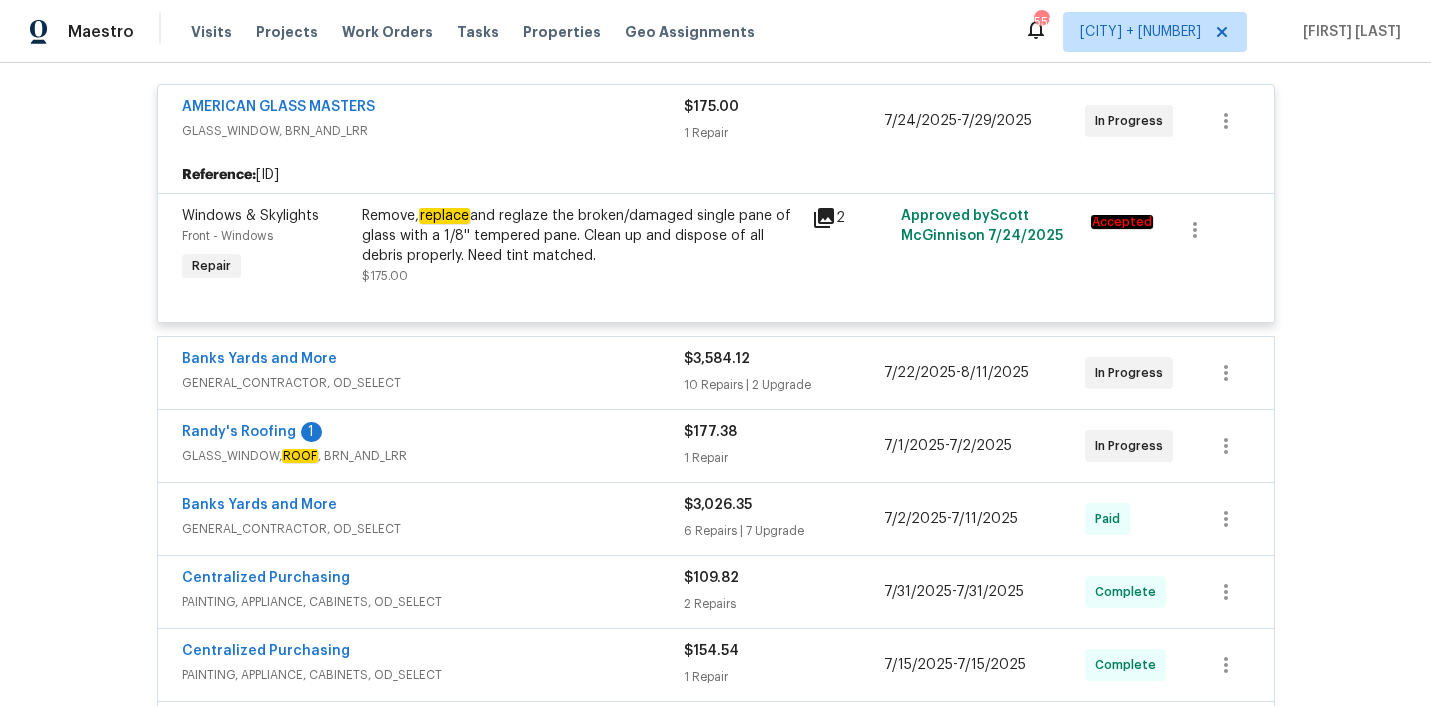 click on "Banks Yards and More" at bounding box center [433, 361] 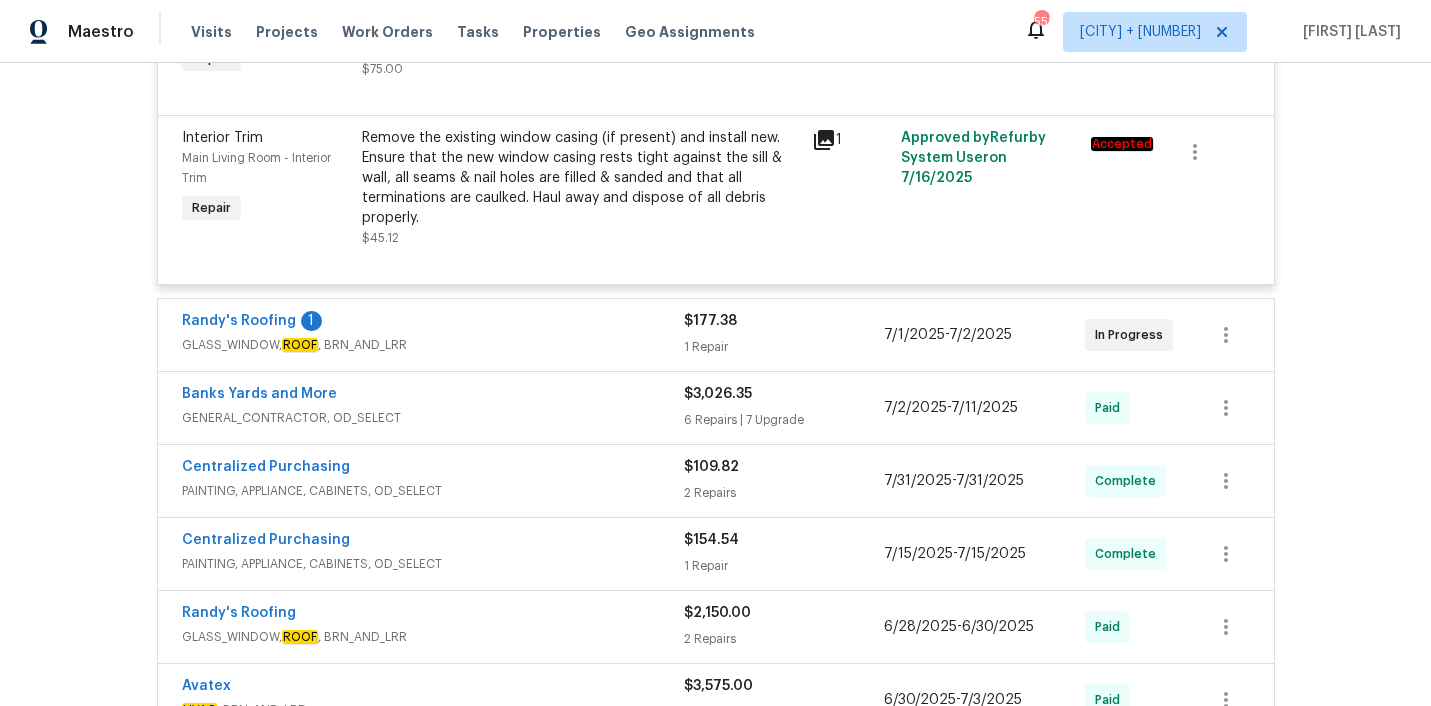 scroll, scrollTop: 2323, scrollLeft: 0, axis: vertical 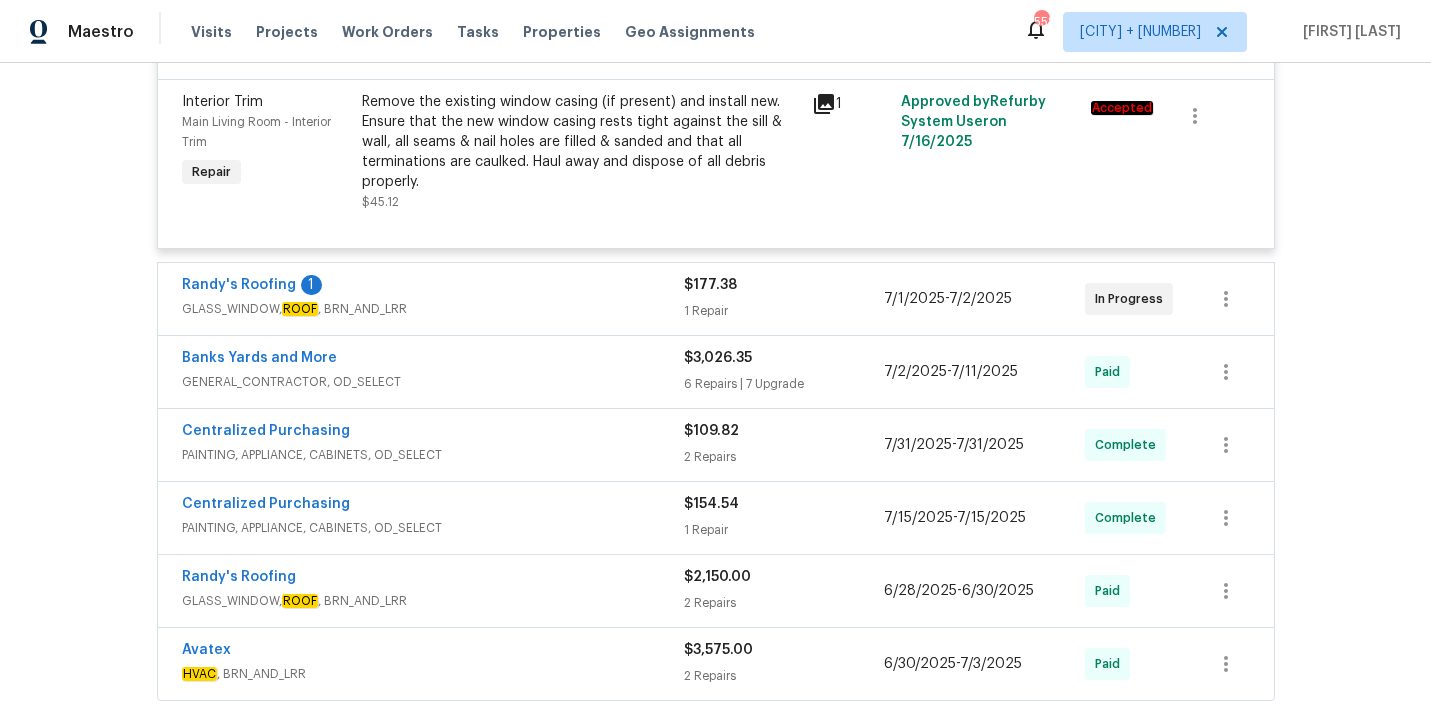 click on "Randy's Roofing 1" at bounding box center (433, 287) 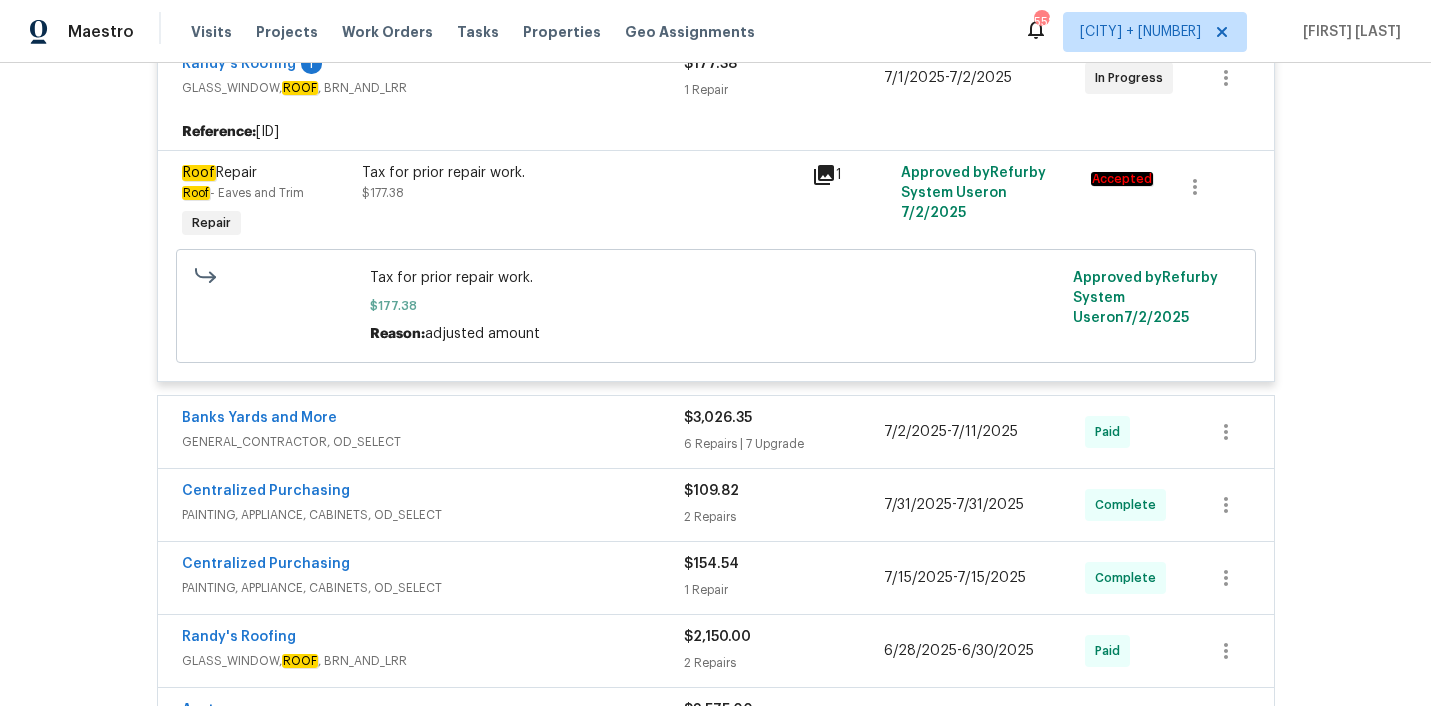 scroll, scrollTop: 2546, scrollLeft: 0, axis: vertical 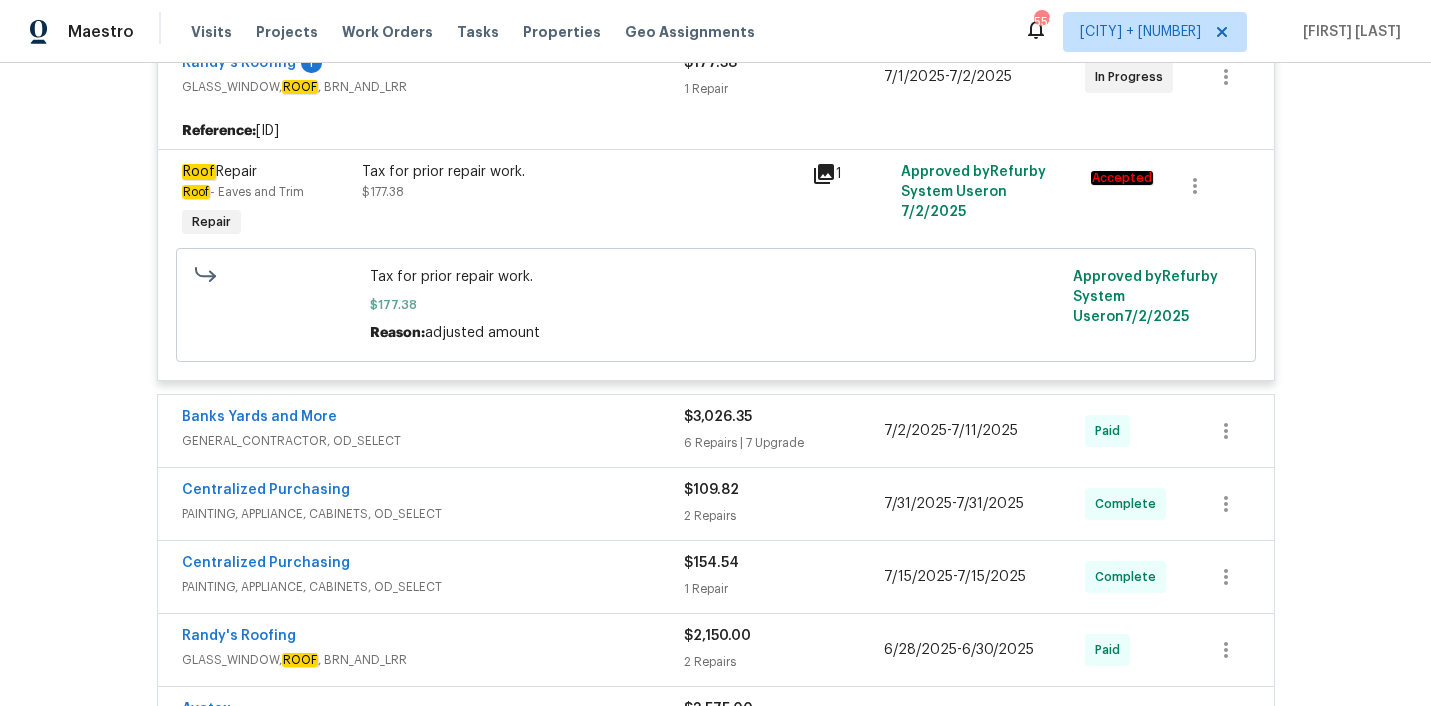 click on "GENERAL_CONTRACTOR, OD_SELECT" at bounding box center (433, 441) 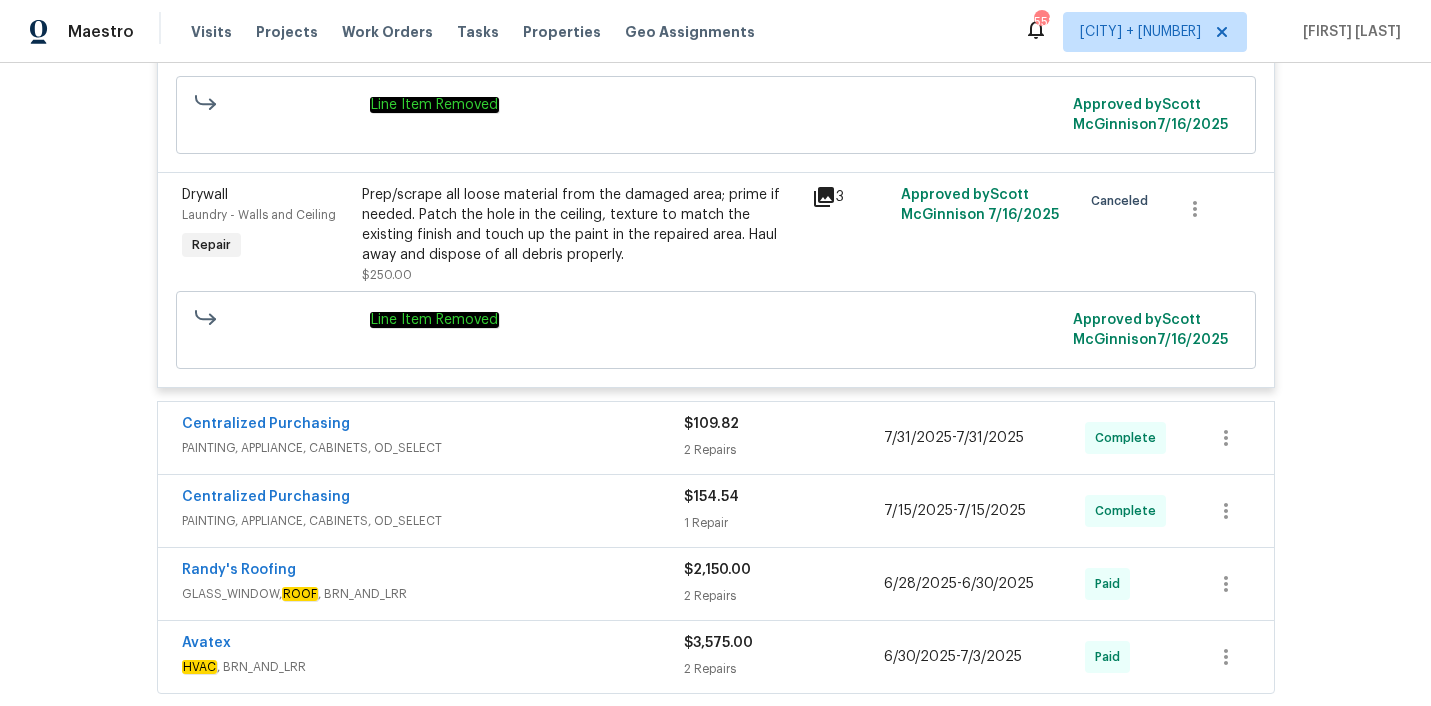 scroll, scrollTop: 5247, scrollLeft: 0, axis: vertical 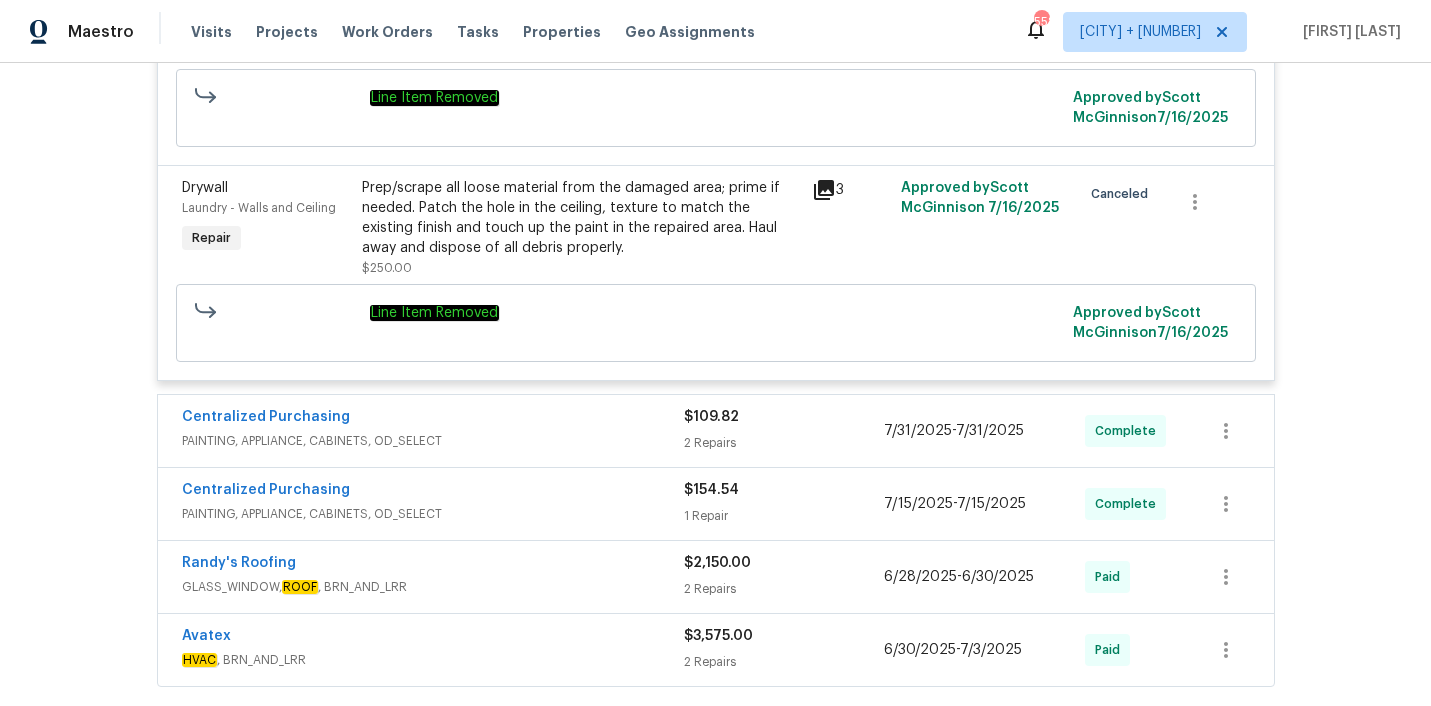 click on "Centralized Purchasing" at bounding box center (433, 419) 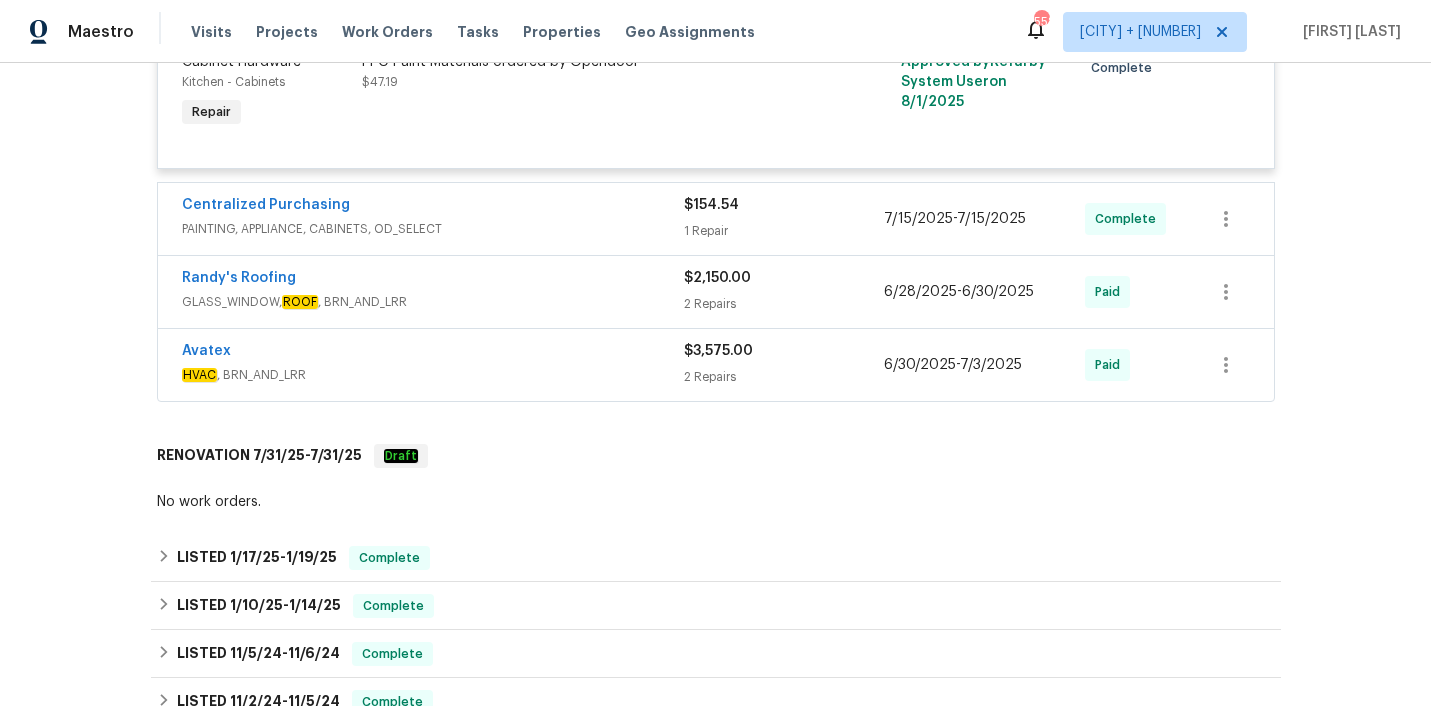 scroll, scrollTop: 5850, scrollLeft: 0, axis: vertical 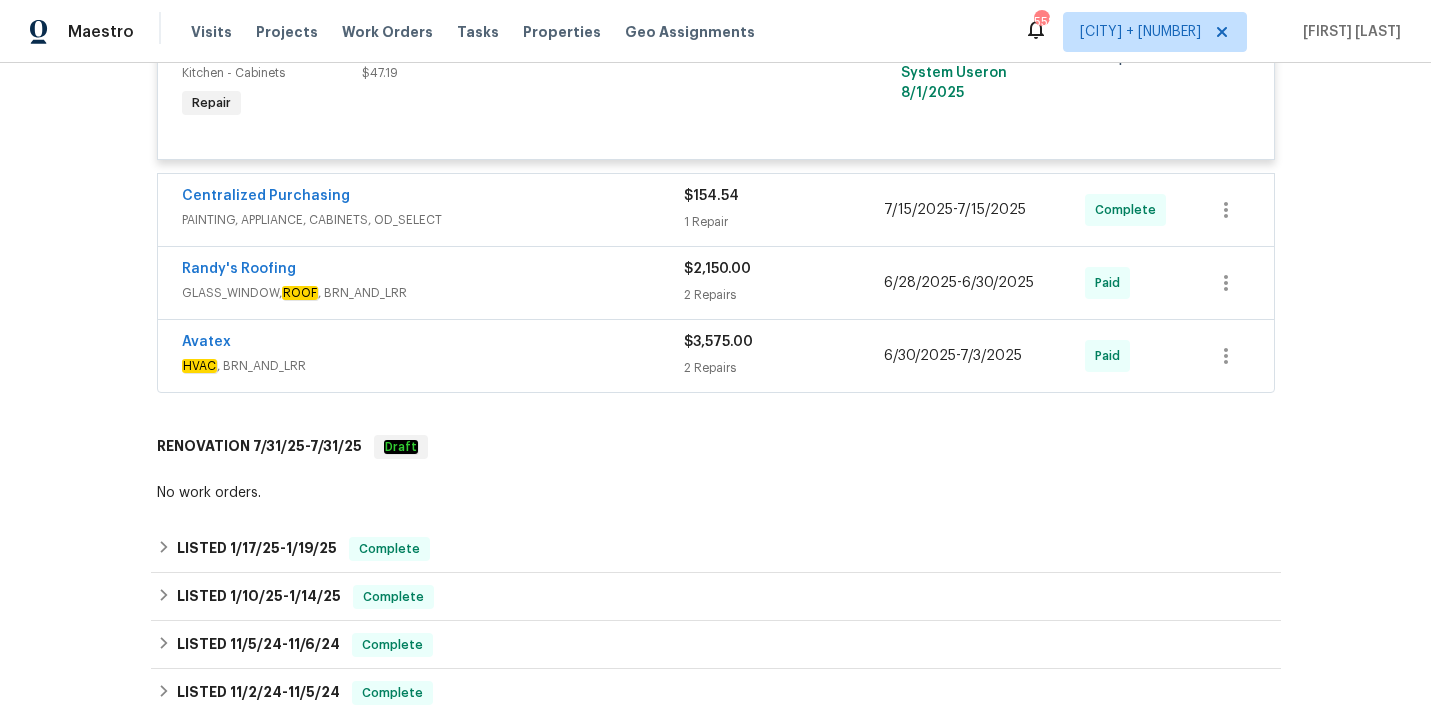 click on "Centralized Purchasing" at bounding box center (433, 198) 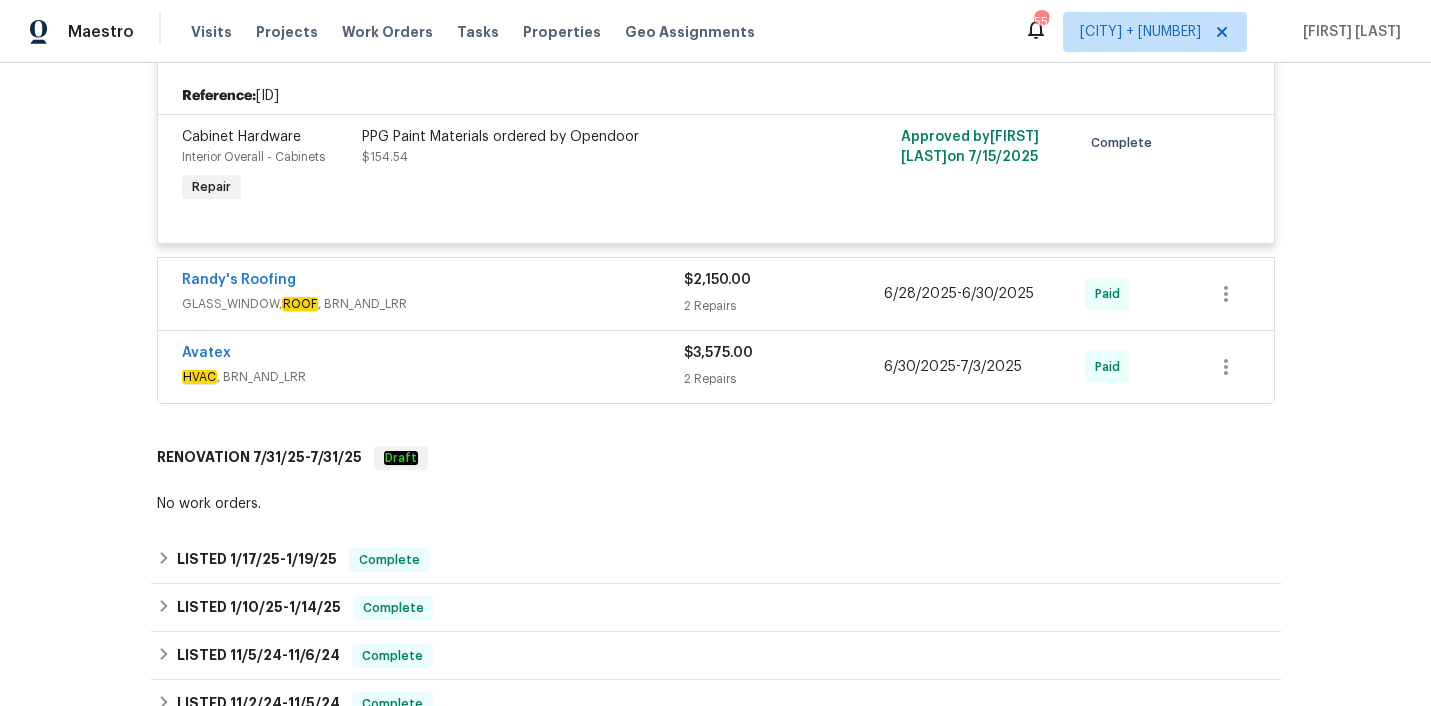scroll, scrollTop: 6032, scrollLeft: 0, axis: vertical 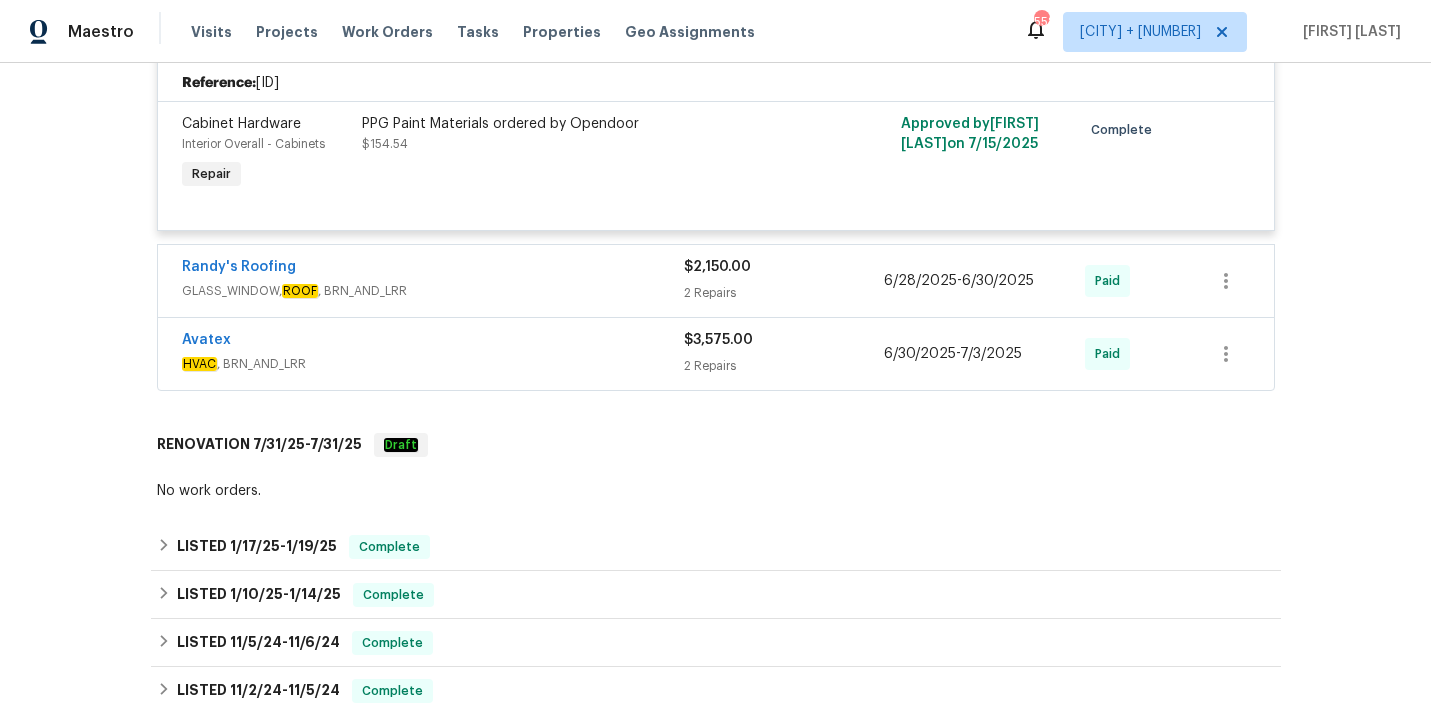 click on "Randy's Roofing" at bounding box center (433, 269) 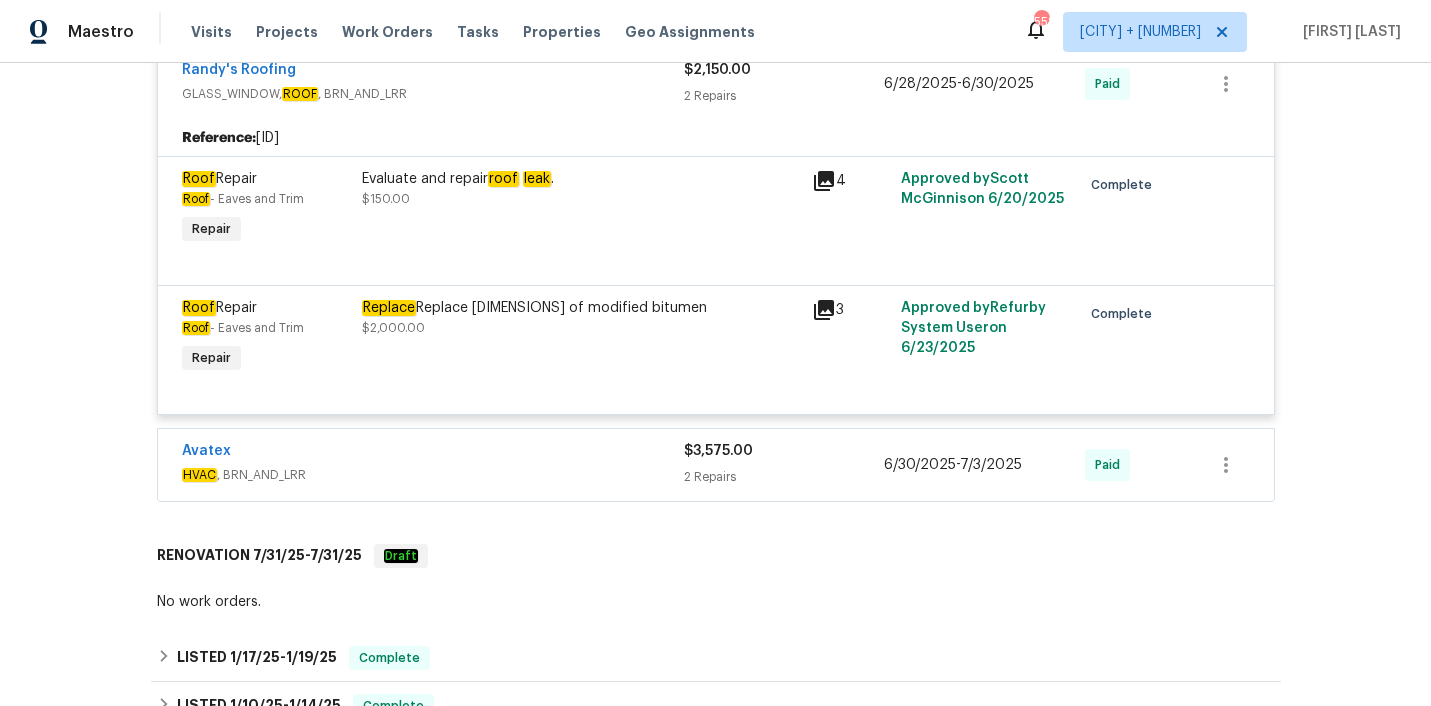 scroll, scrollTop: 6231, scrollLeft: 0, axis: vertical 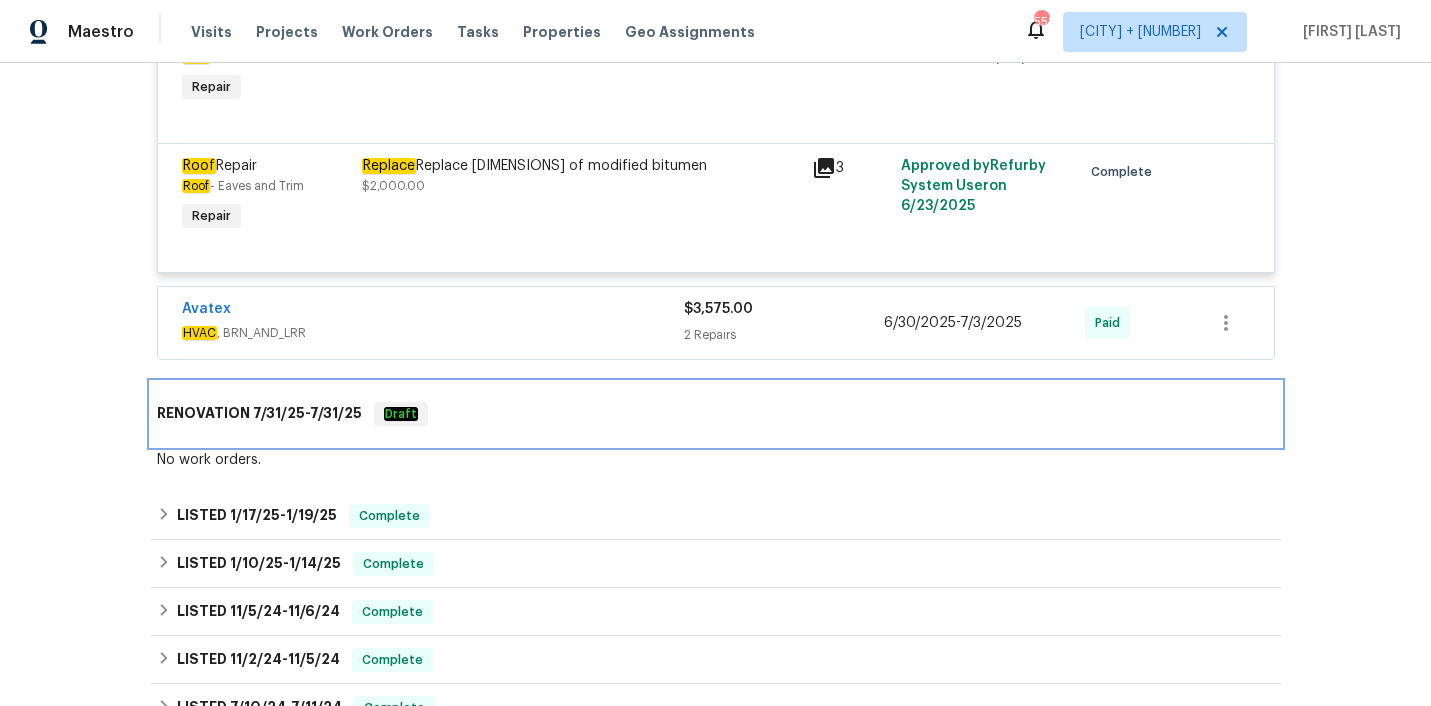 click on "RENOVATION   [DATE]  -  [DATE] Draft" at bounding box center [716, 414] 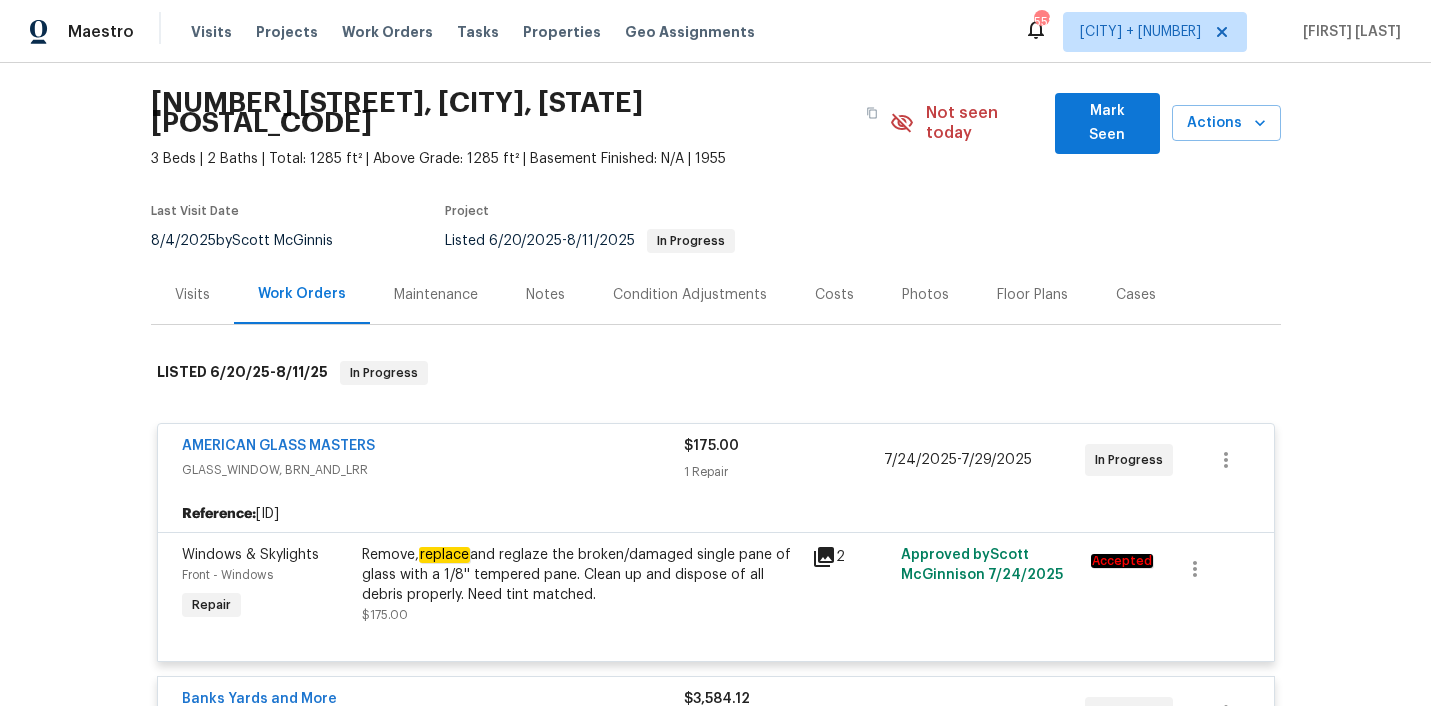 scroll, scrollTop: 0, scrollLeft: 0, axis: both 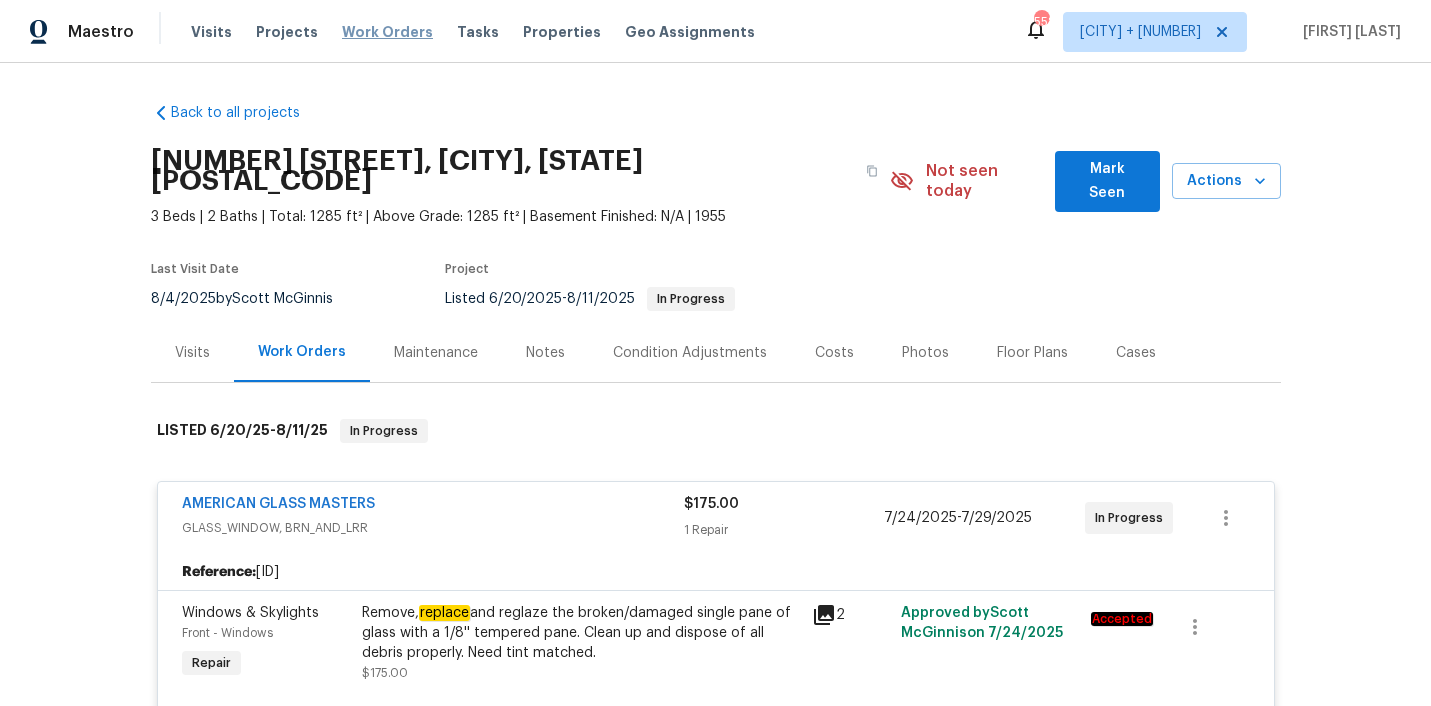 click on "Work Orders" at bounding box center (387, 32) 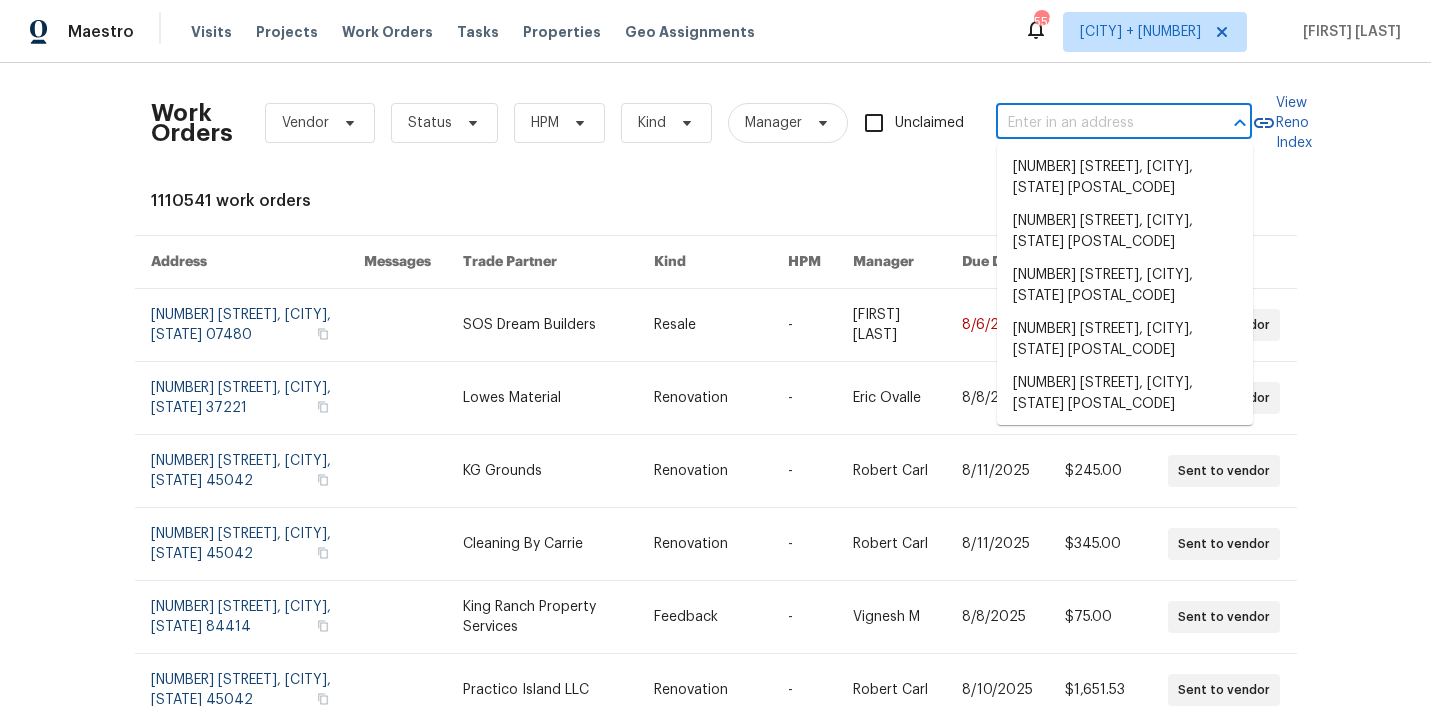 click at bounding box center (1096, 123) 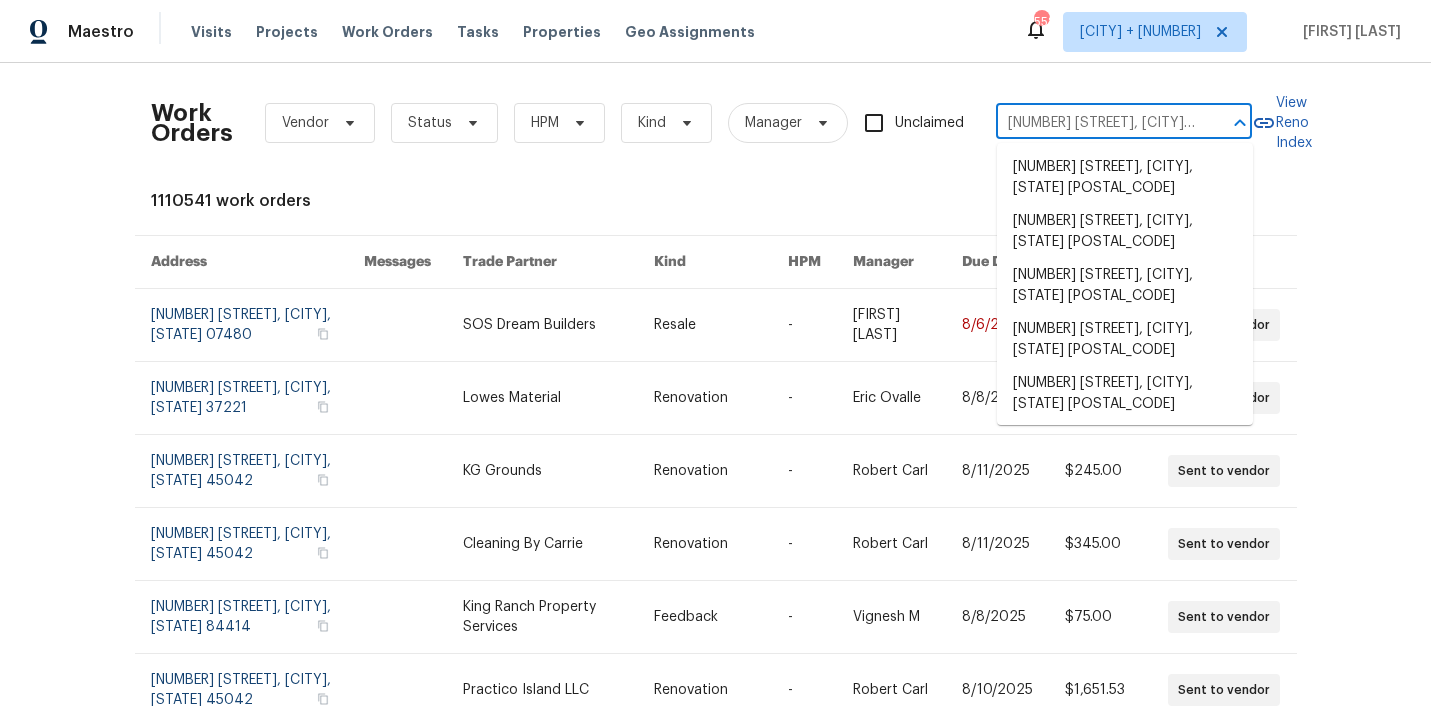 scroll, scrollTop: 0, scrollLeft: 84, axis: horizontal 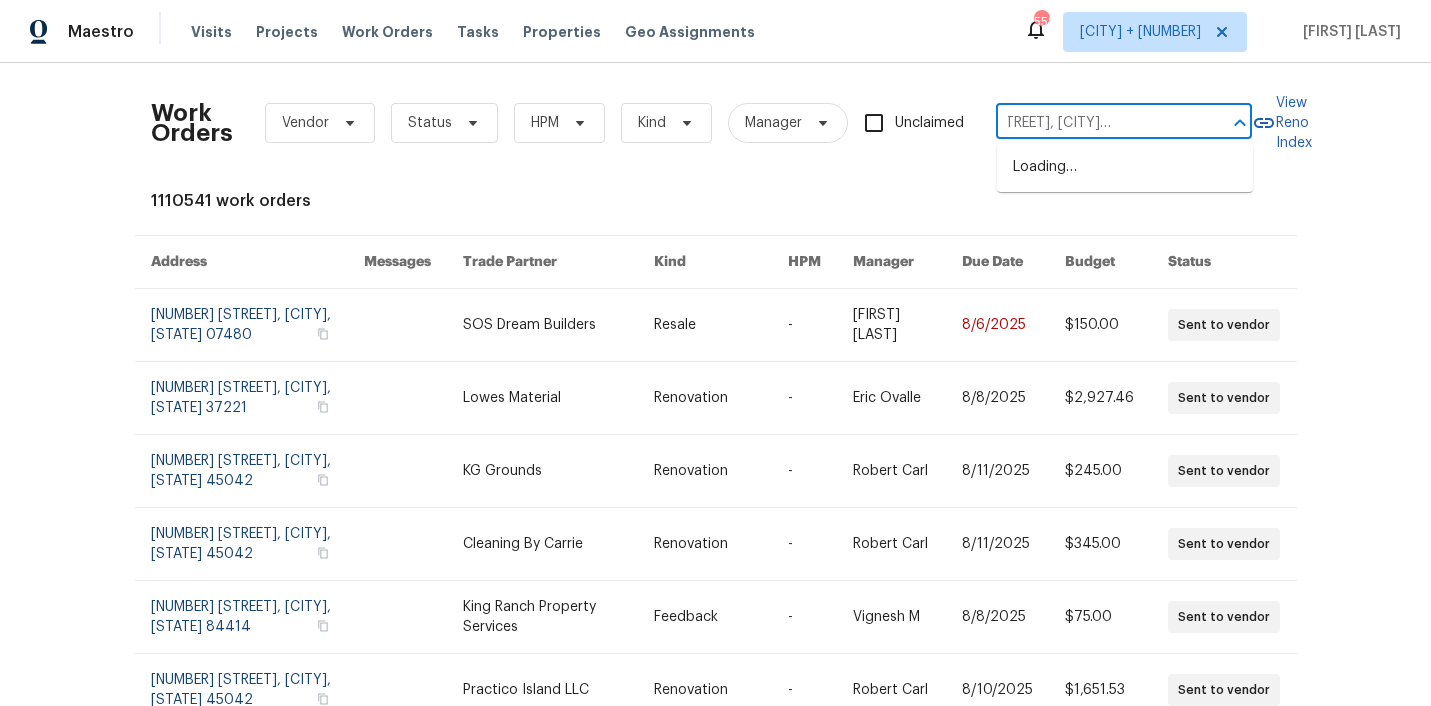 type on "[NUMBER] [STREET], [CITY], [STATE] [POSTAL_CODE]" 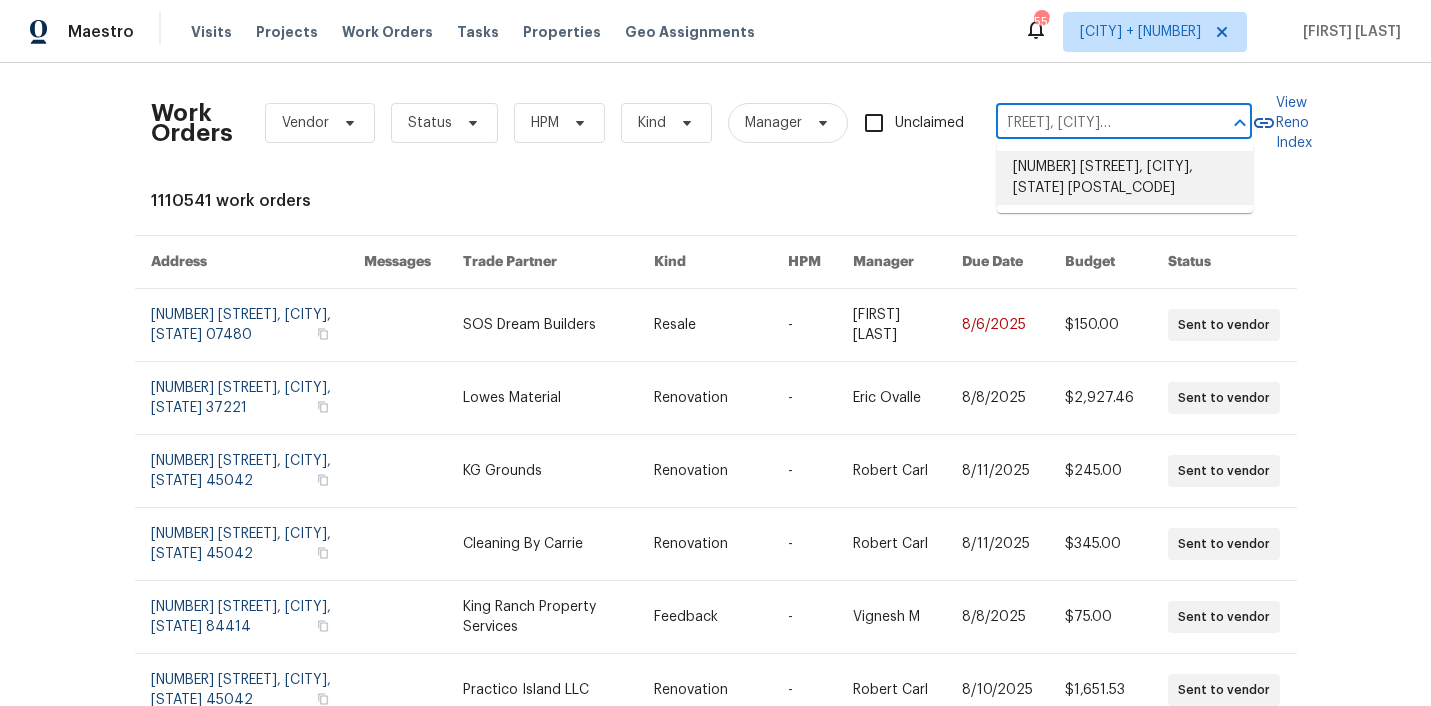 click on "[NUMBER] [STREET], [CITY], [STATE] [POSTAL_CODE]" at bounding box center [1125, 178] 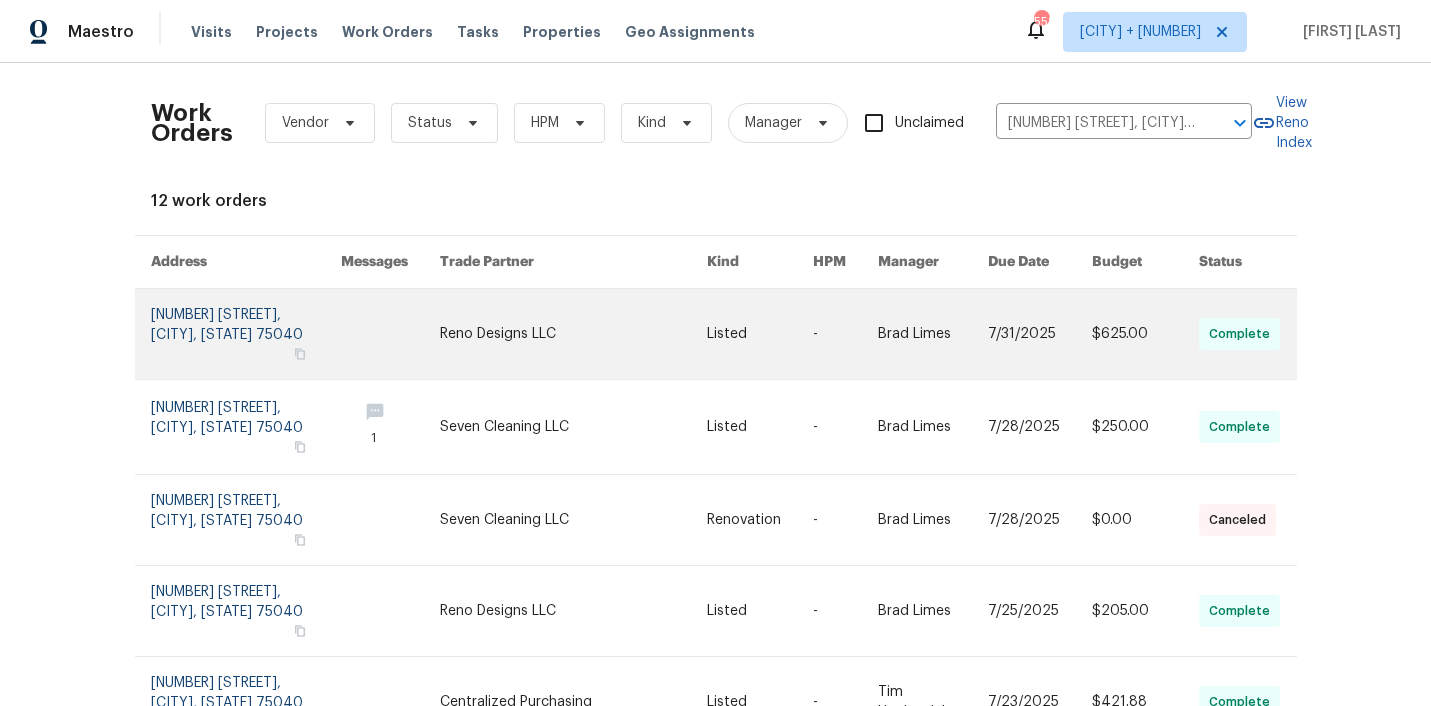 click at bounding box center (573, 334) 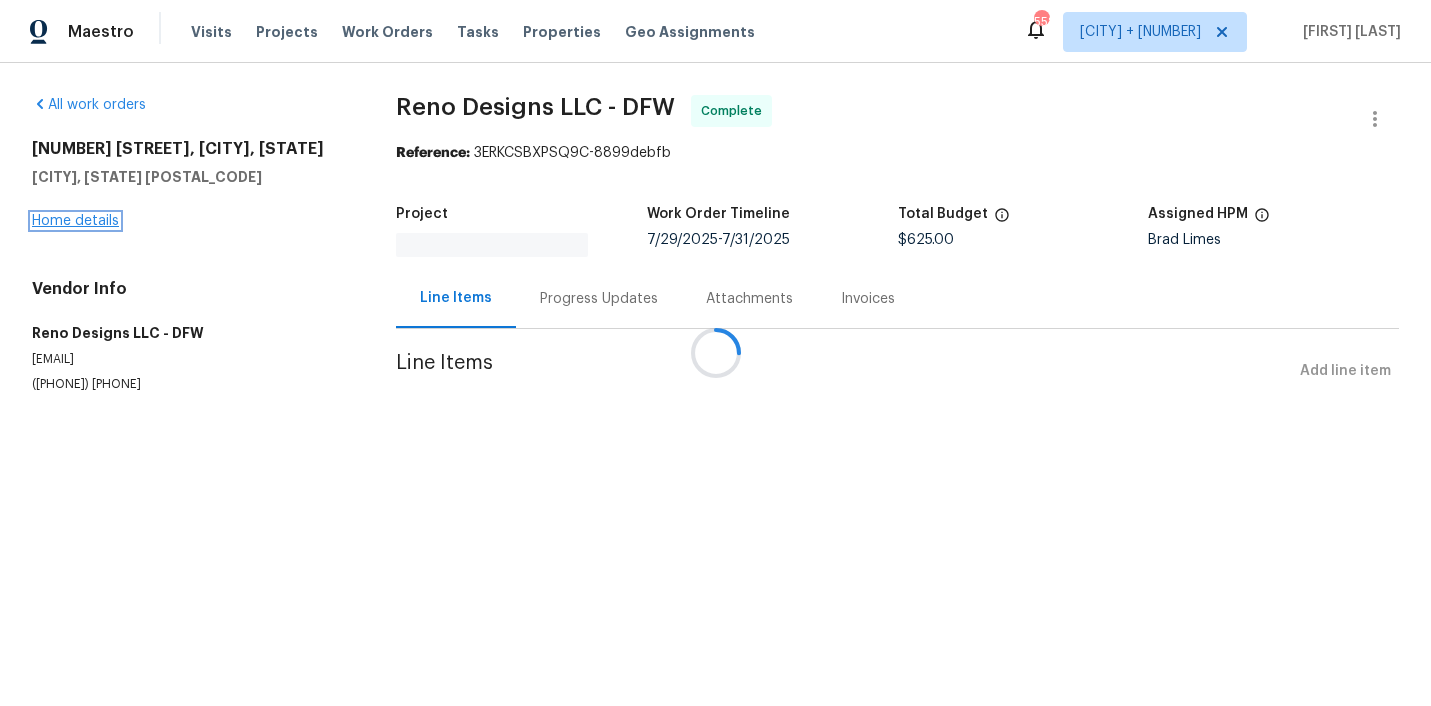 click on "Home details" at bounding box center [75, 221] 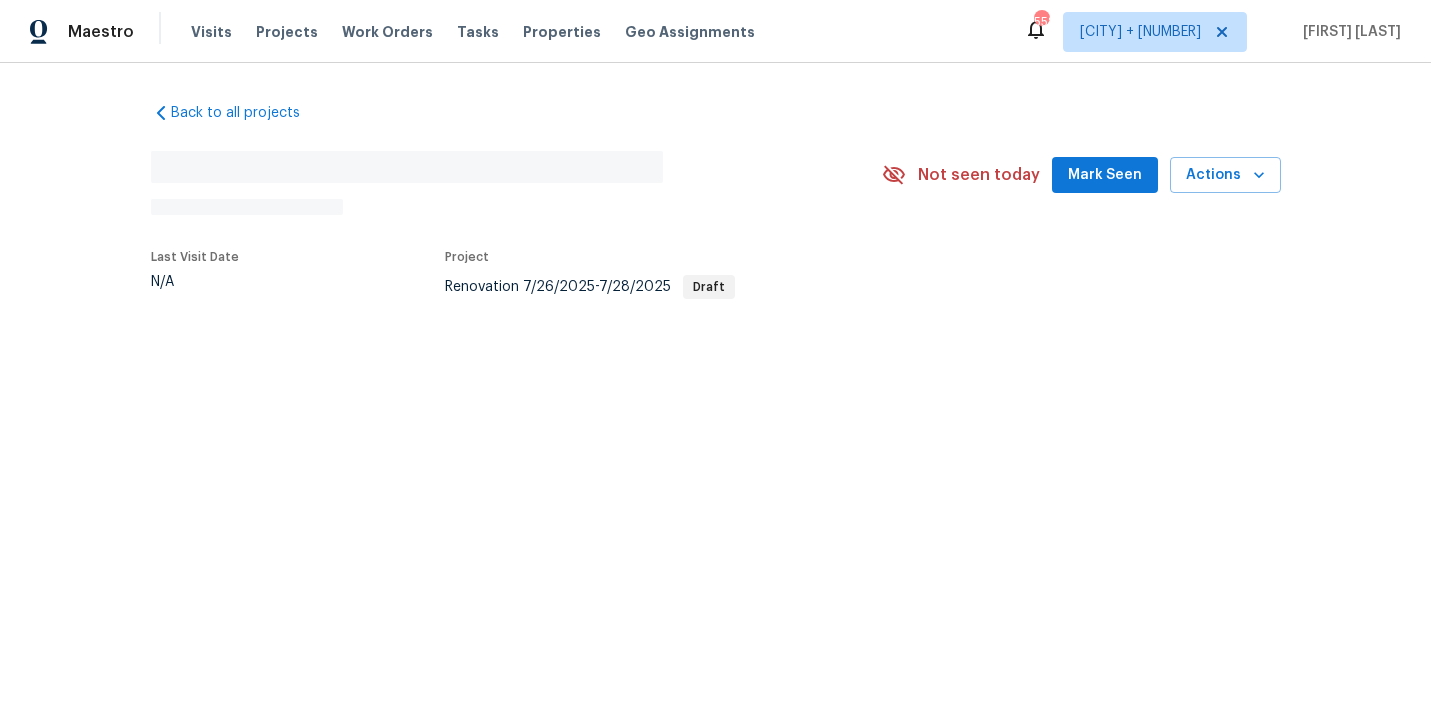 scroll, scrollTop: 185, scrollLeft: 0, axis: vertical 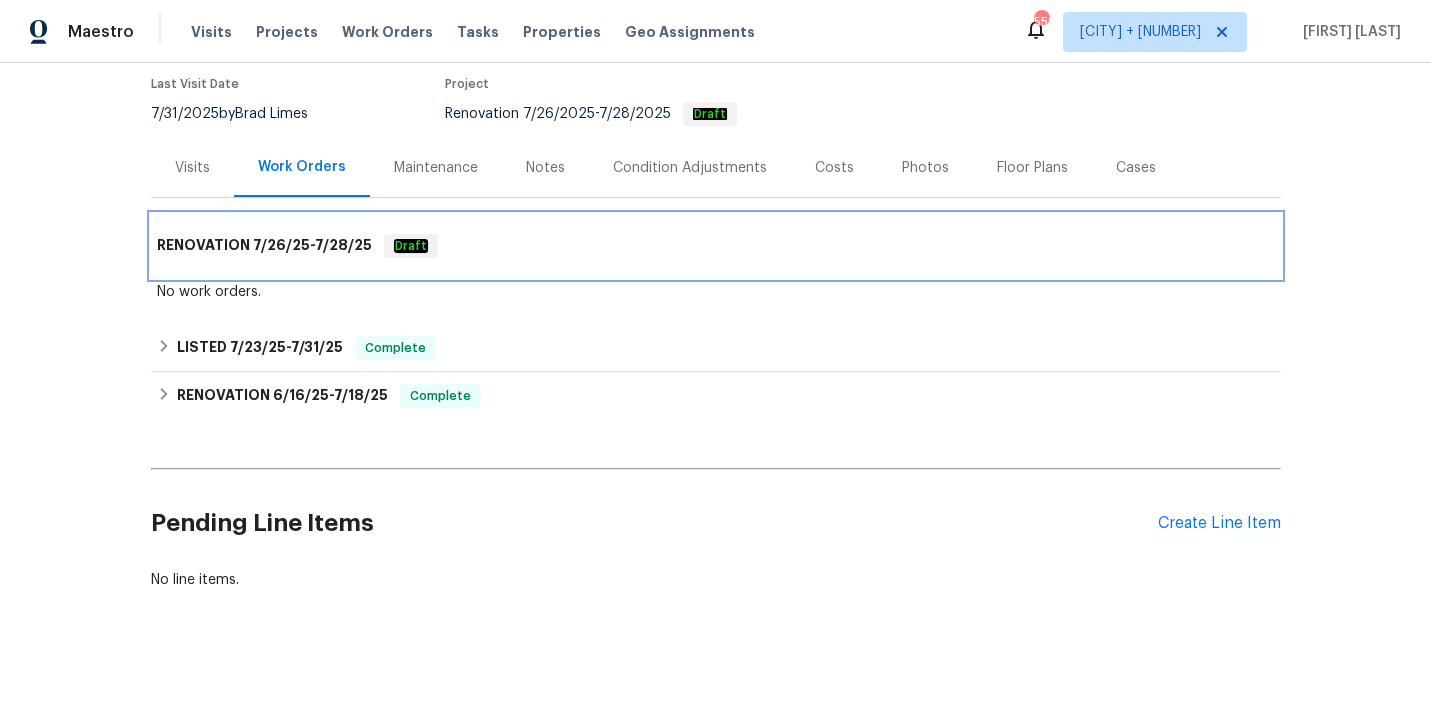 click on "RENOVATION   [DATE]  -  [DATE] Draft" at bounding box center [716, 246] 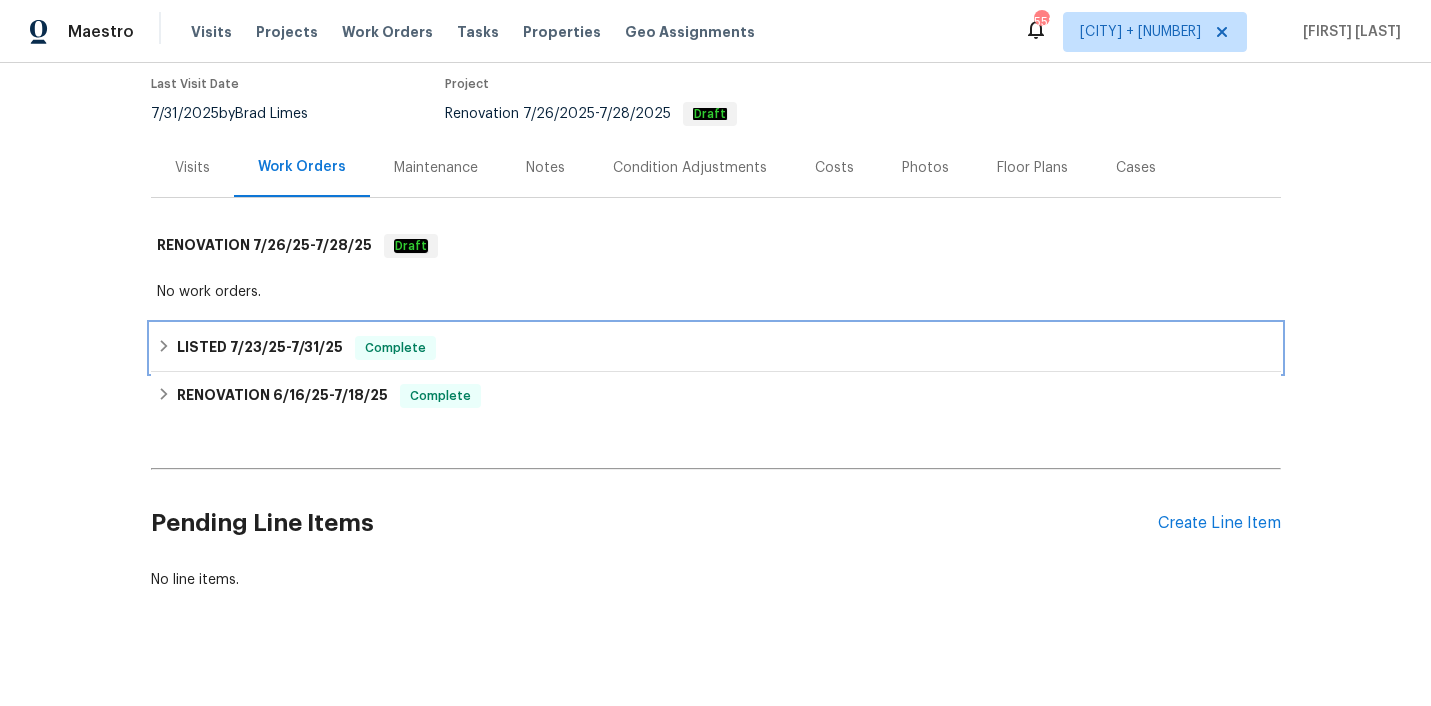 click on "LISTED   [DATE]  -  [DATE] Complete" at bounding box center (716, 348) 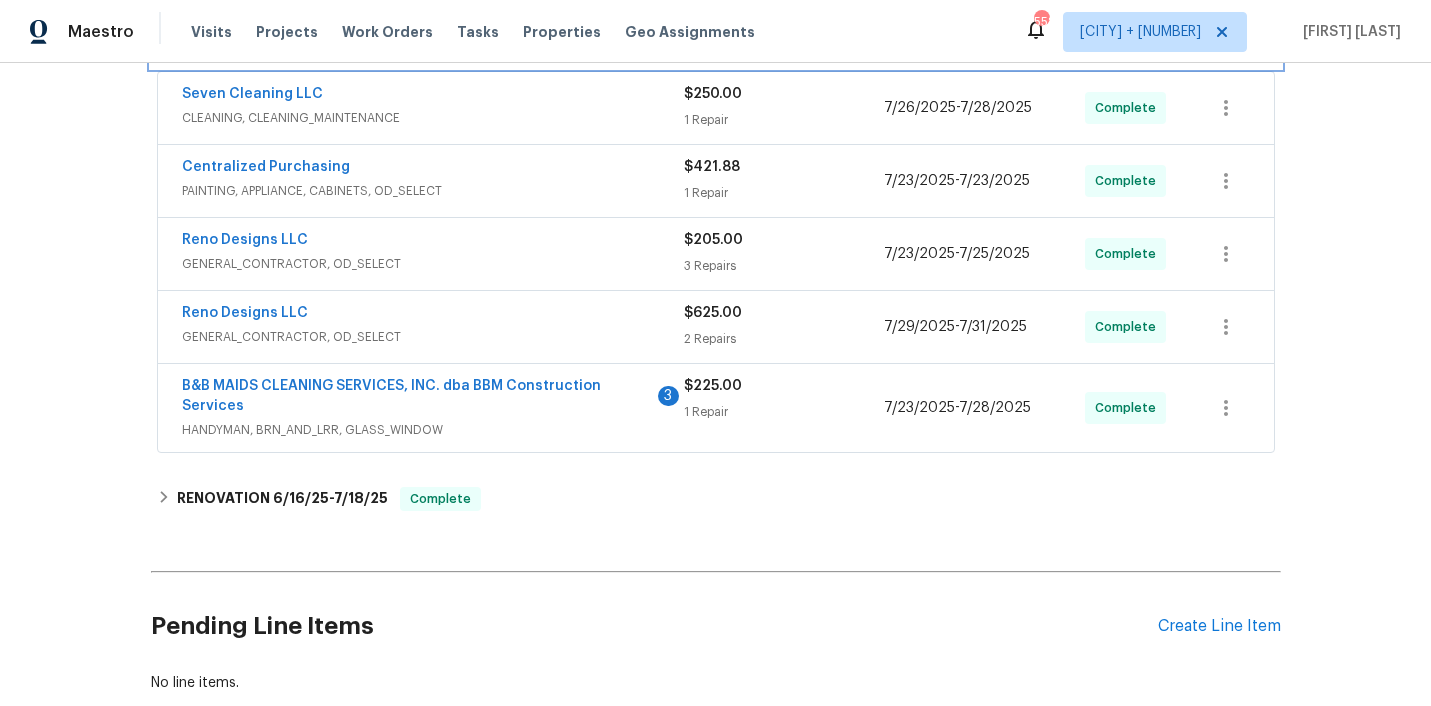 scroll, scrollTop: 503, scrollLeft: 0, axis: vertical 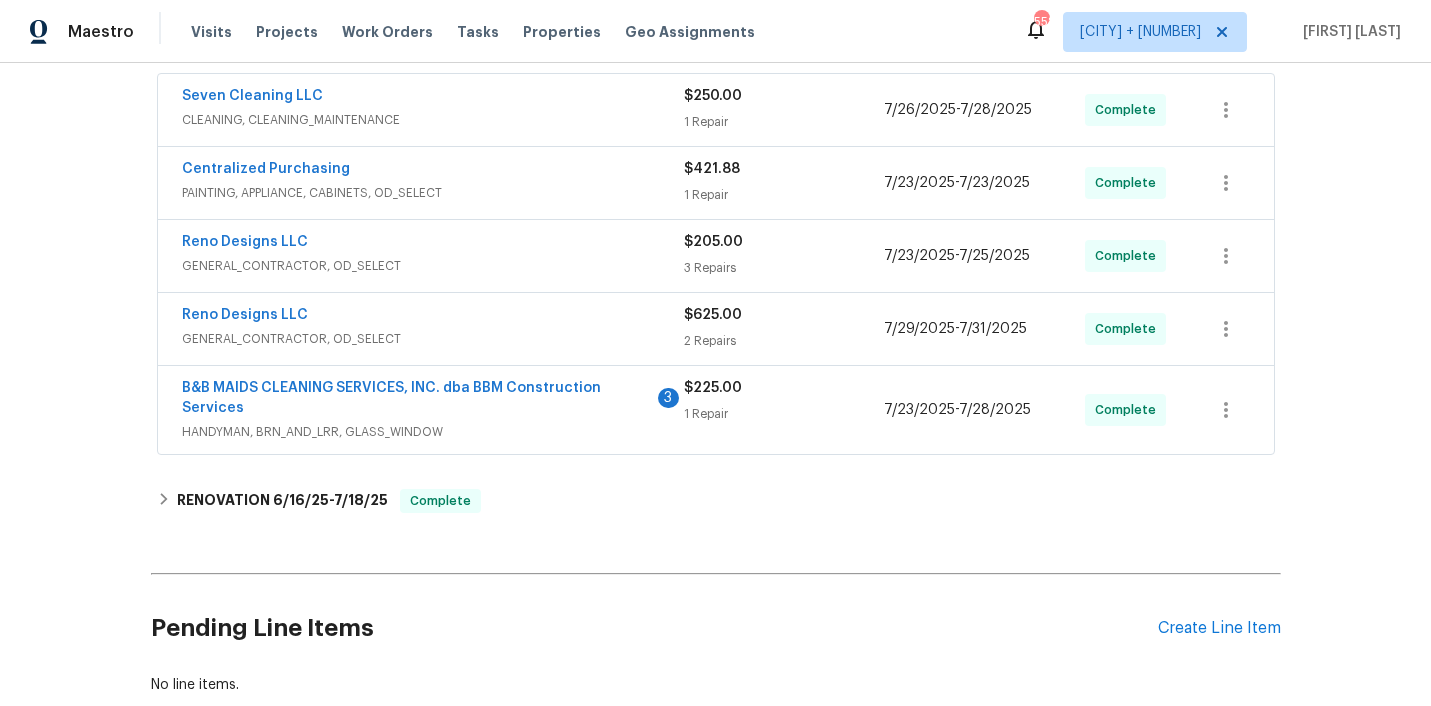 click on "B&B MAIDS CLEANING SERVICES, INC. dba BBM Construction Services" at bounding box center (417, 398) 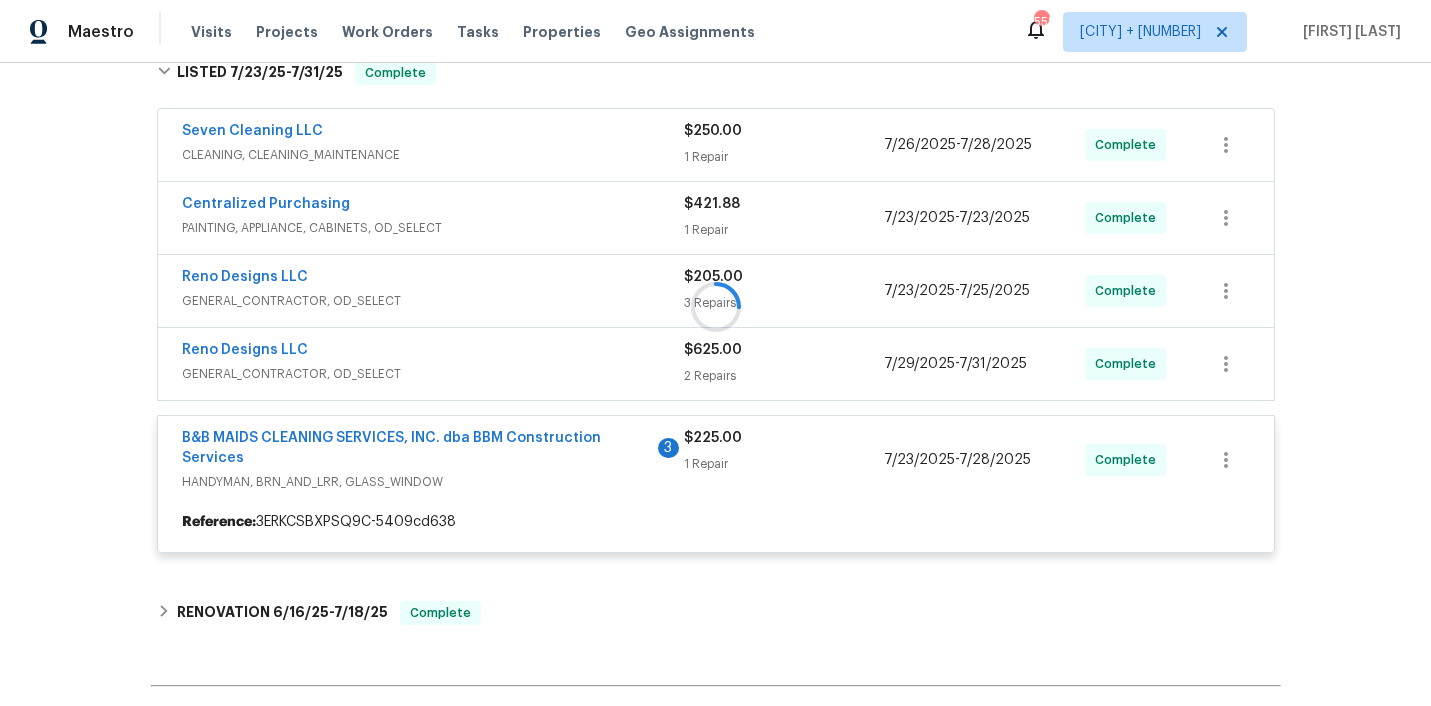 scroll, scrollTop: 460, scrollLeft: 0, axis: vertical 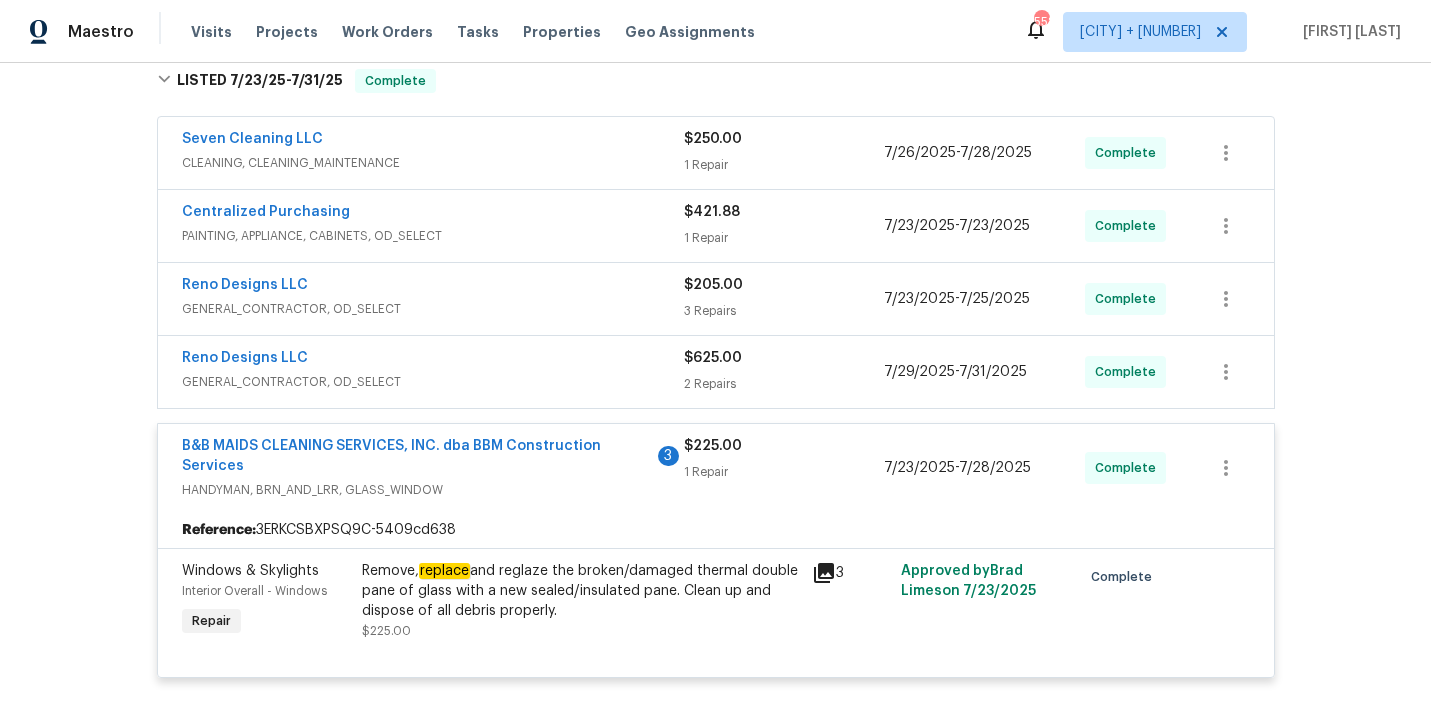 click on "GENERAL_CONTRACTOR, OD_SELECT" at bounding box center (433, 382) 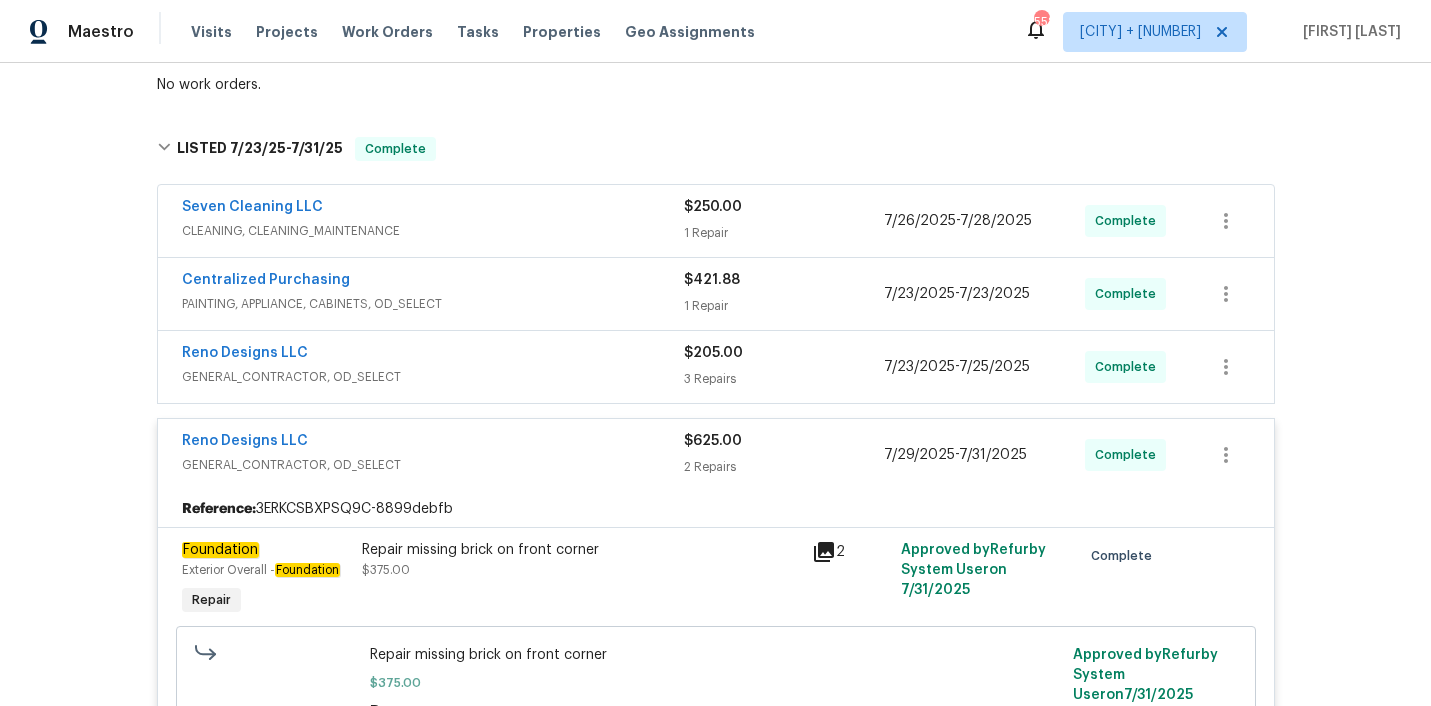 click on "GENERAL_CONTRACTOR, OD_SELECT" at bounding box center (433, 377) 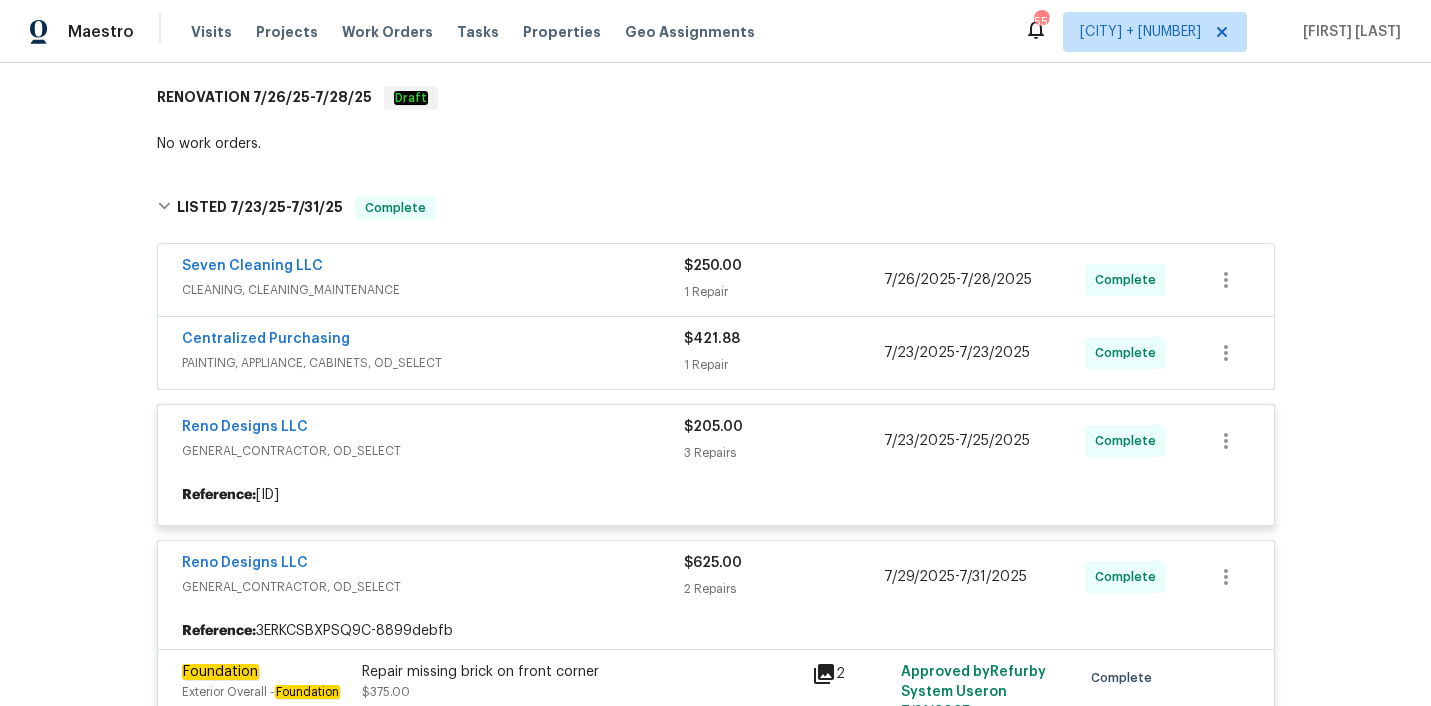scroll, scrollTop: 316, scrollLeft: 0, axis: vertical 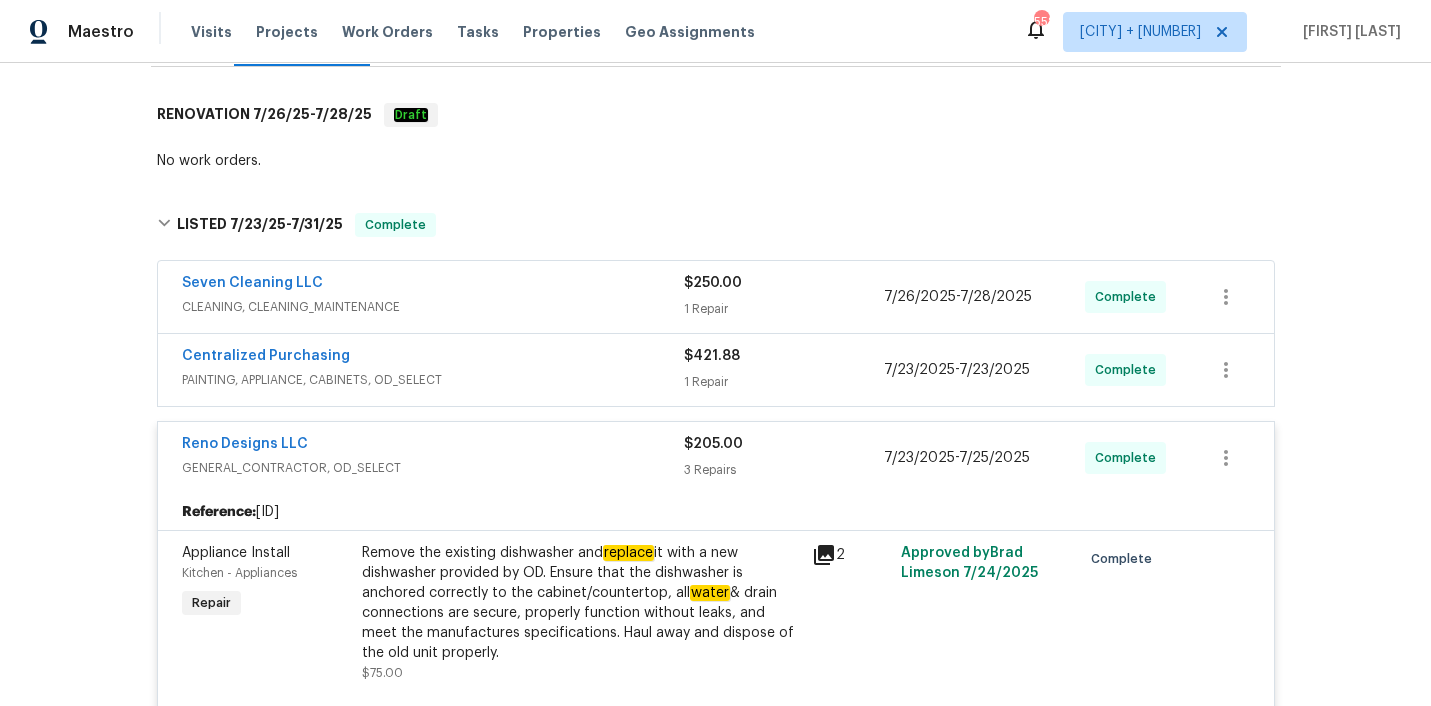 click on "Centralized Purchasing" at bounding box center [433, 358] 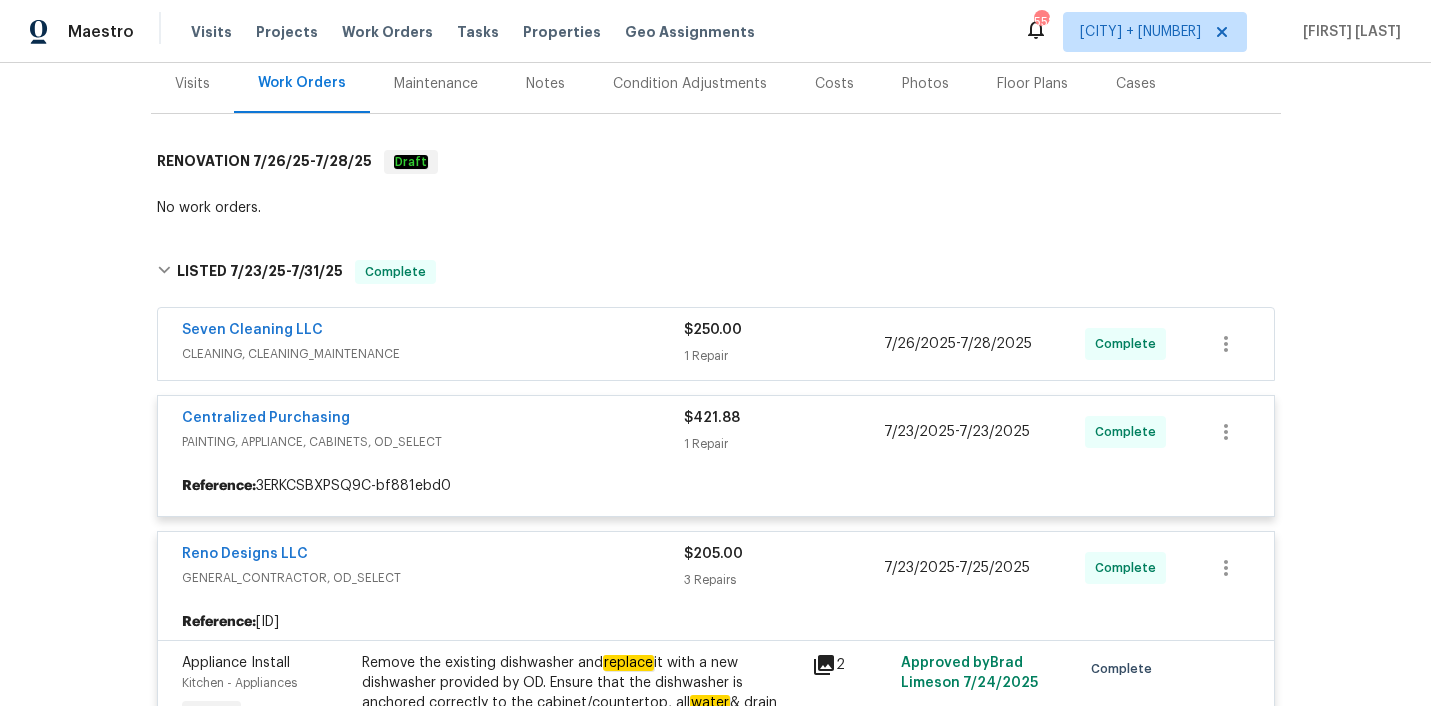 scroll, scrollTop: 265, scrollLeft: 0, axis: vertical 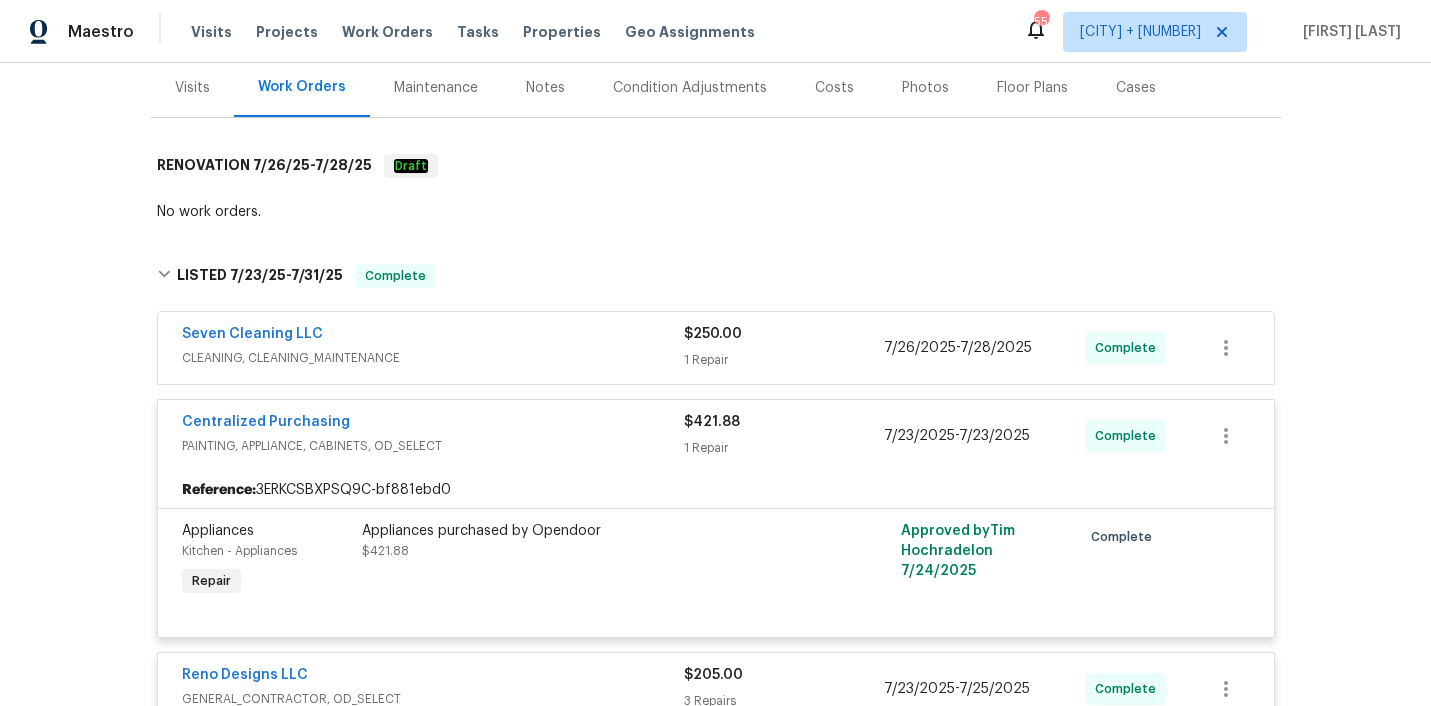 click on "Seven Cleaning LLC" at bounding box center [433, 336] 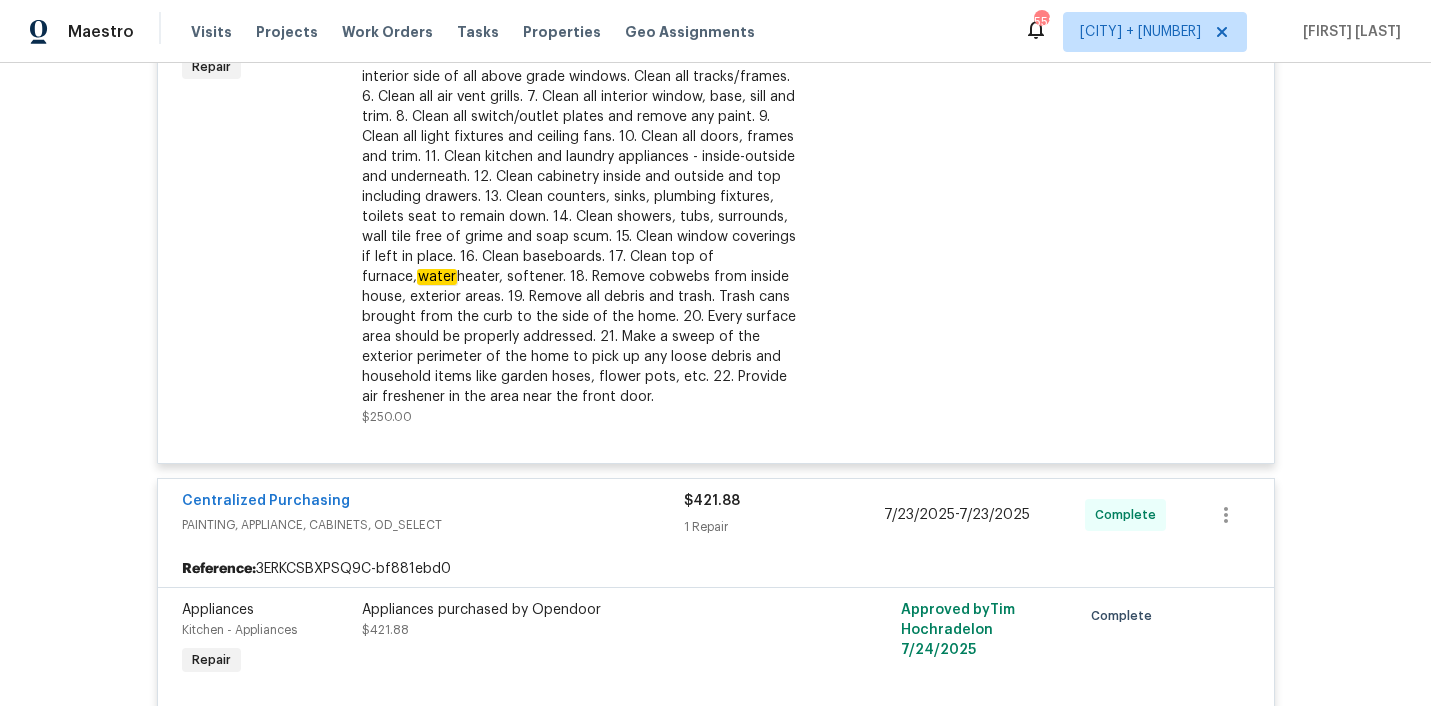scroll, scrollTop: 0, scrollLeft: 0, axis: both 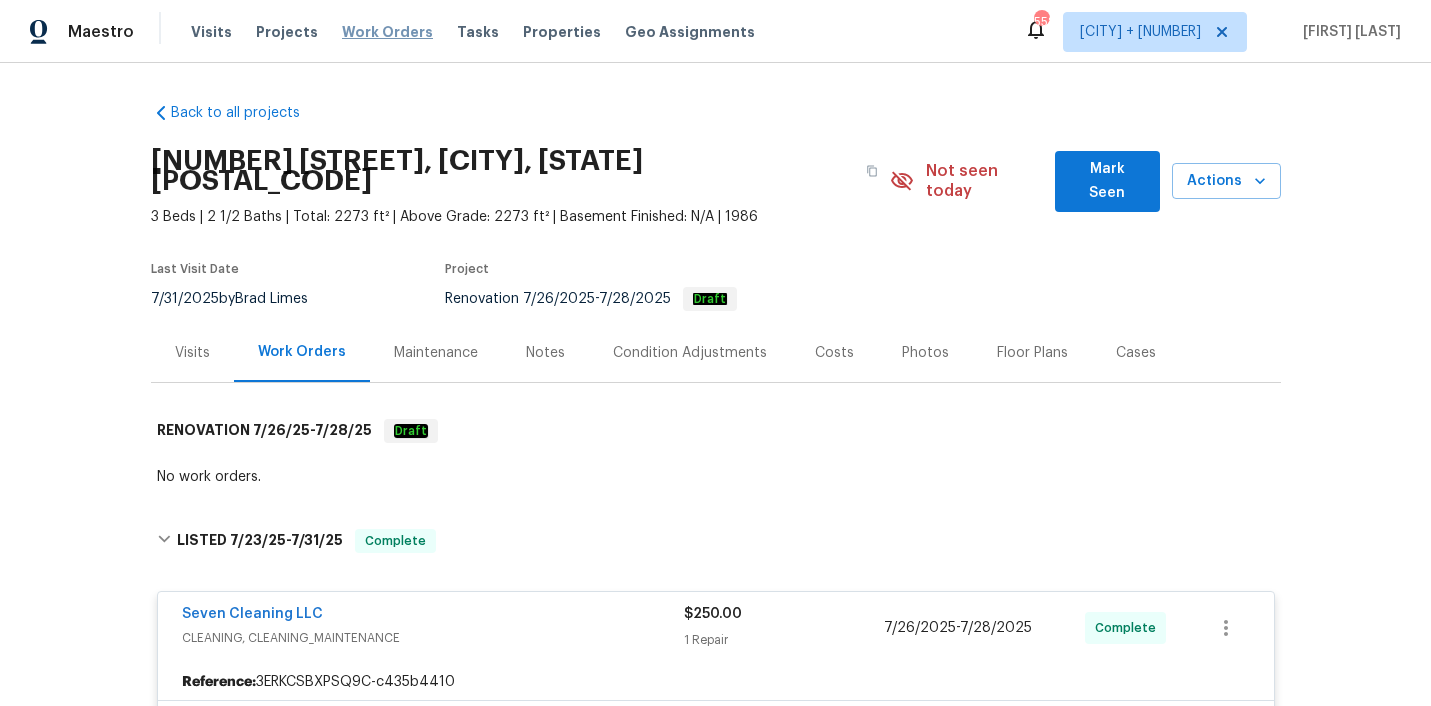 click on "Work Orders" at bounding box center (387, 32) 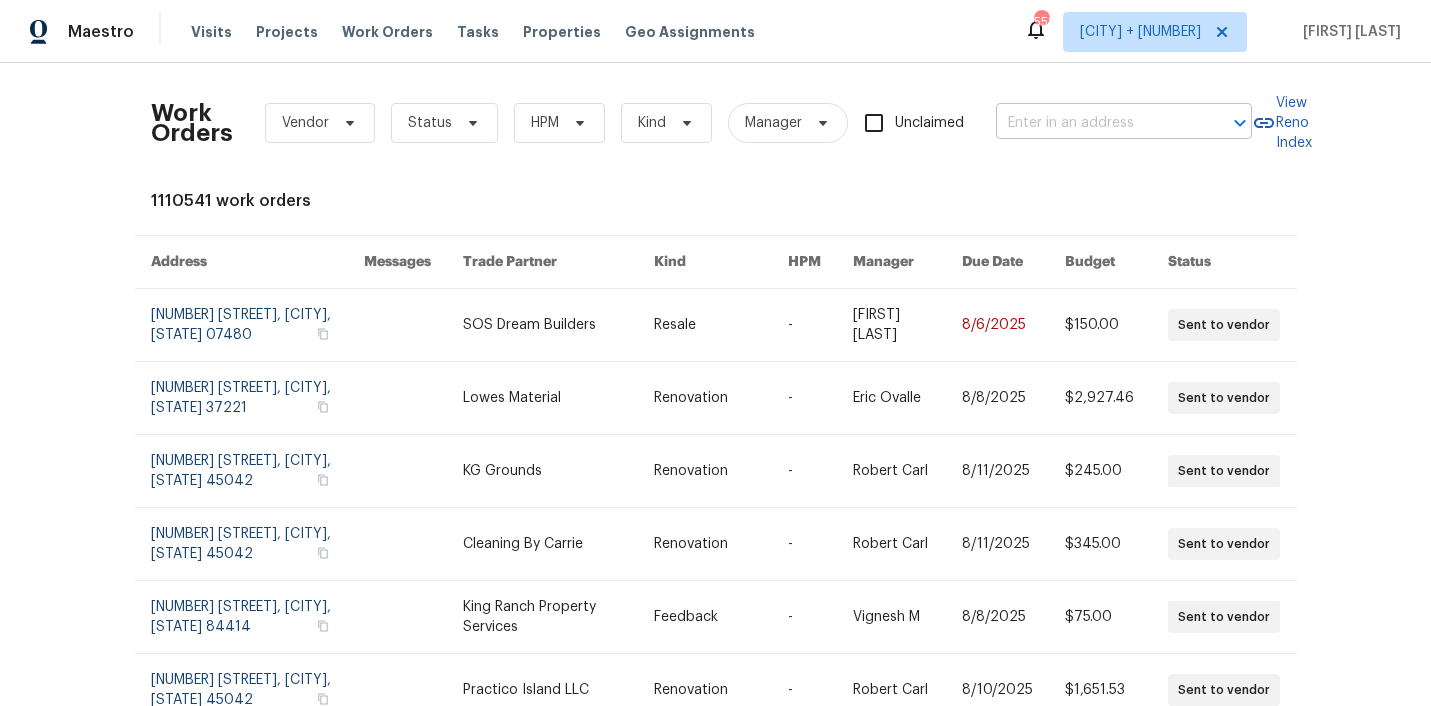 click at bounding box center [1096, 123] 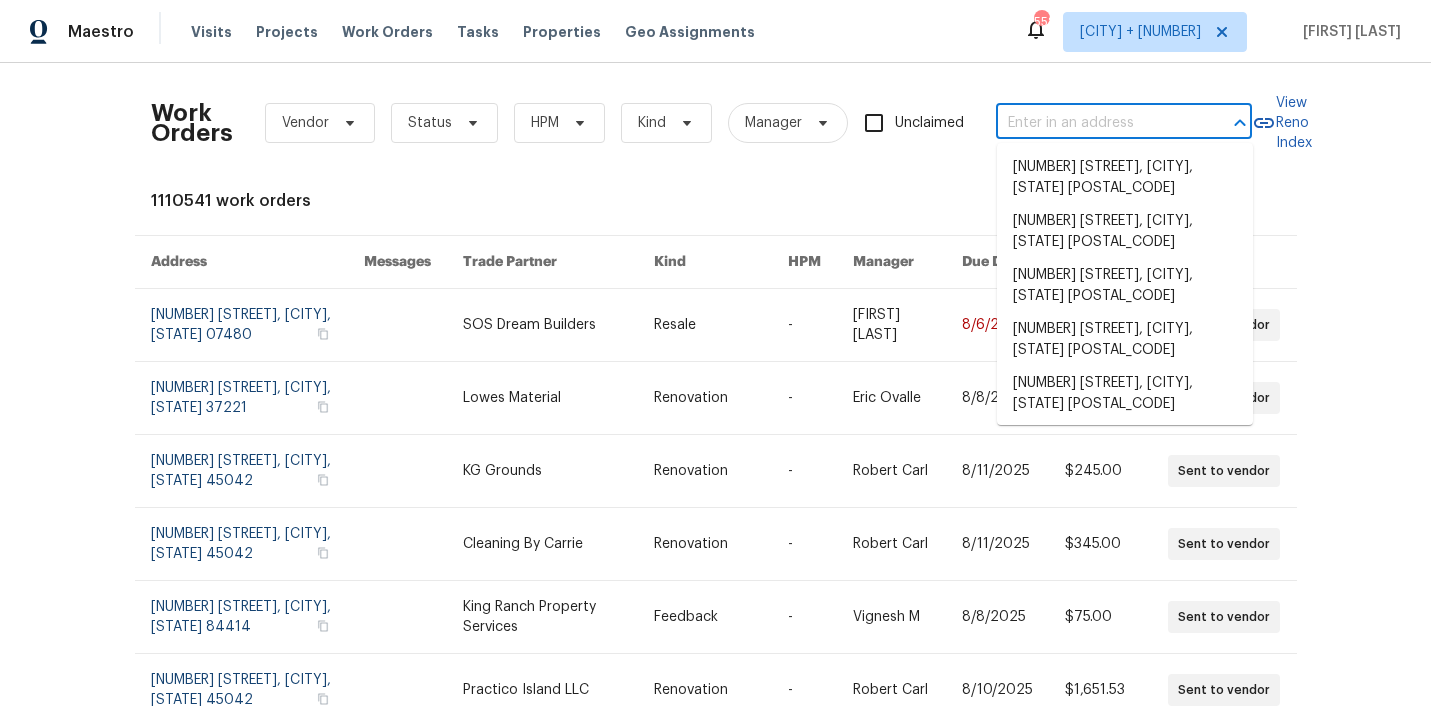 paste on "[NUMBER] [STREET] [CITY], [STATE] [POSTAL_CODE]" 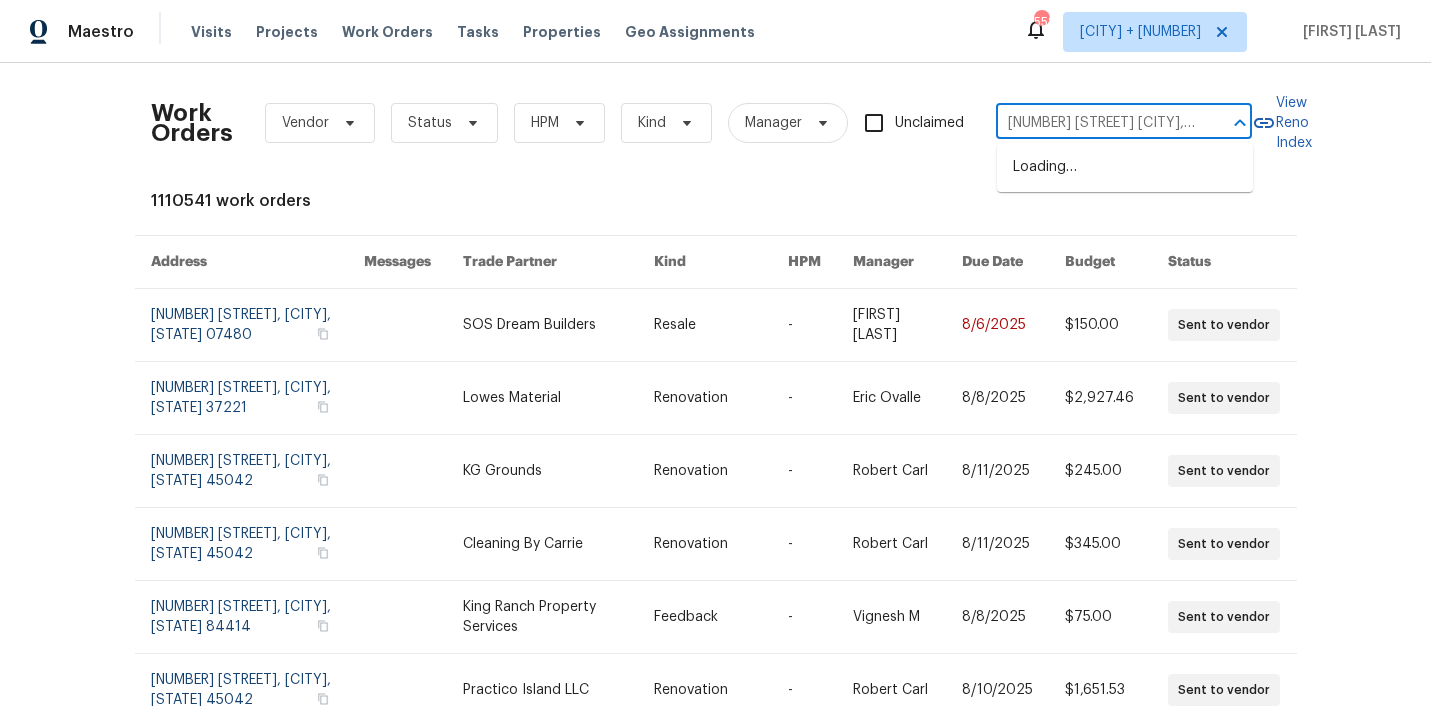 scroll, scrollTop: 0, scrollLeft: 27, axis: horizontal 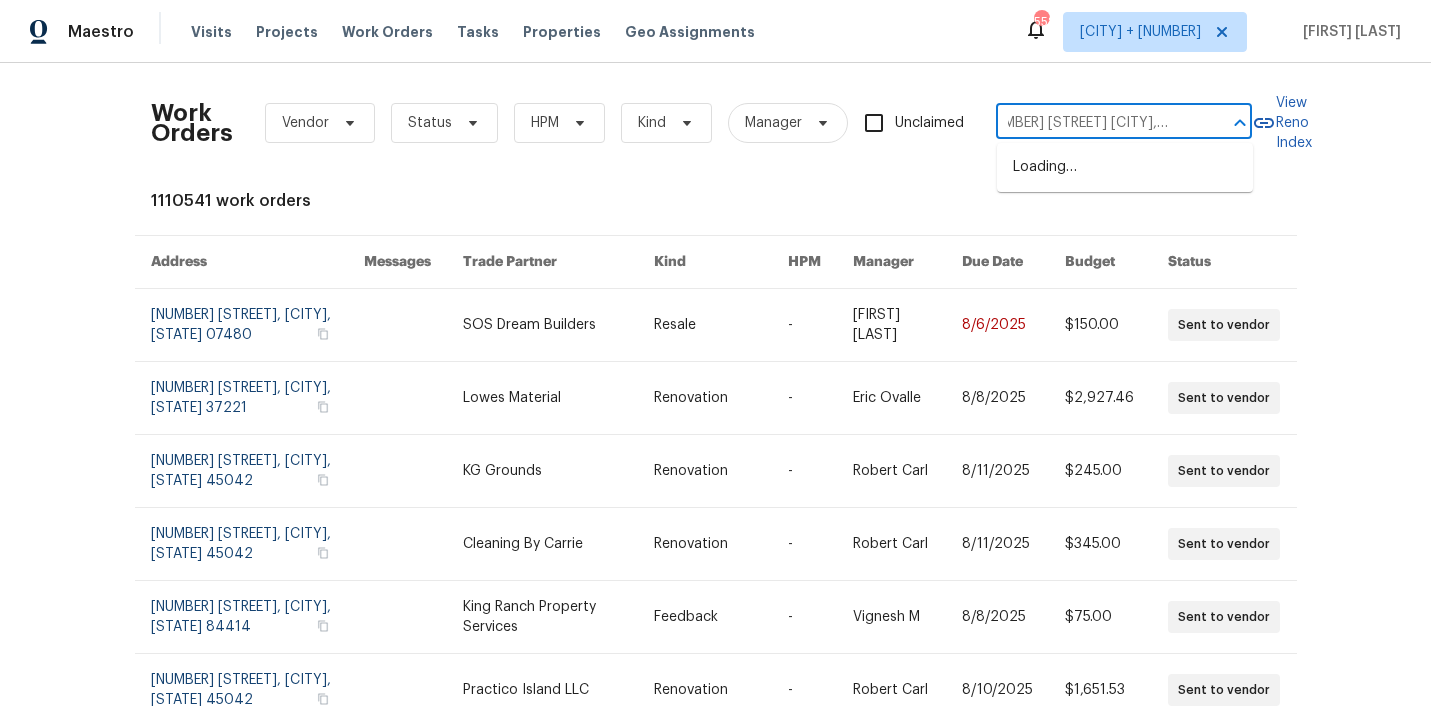type on "[NUMBER] [STREET] [CITY], [STATE] [POSTAL_CODE]" 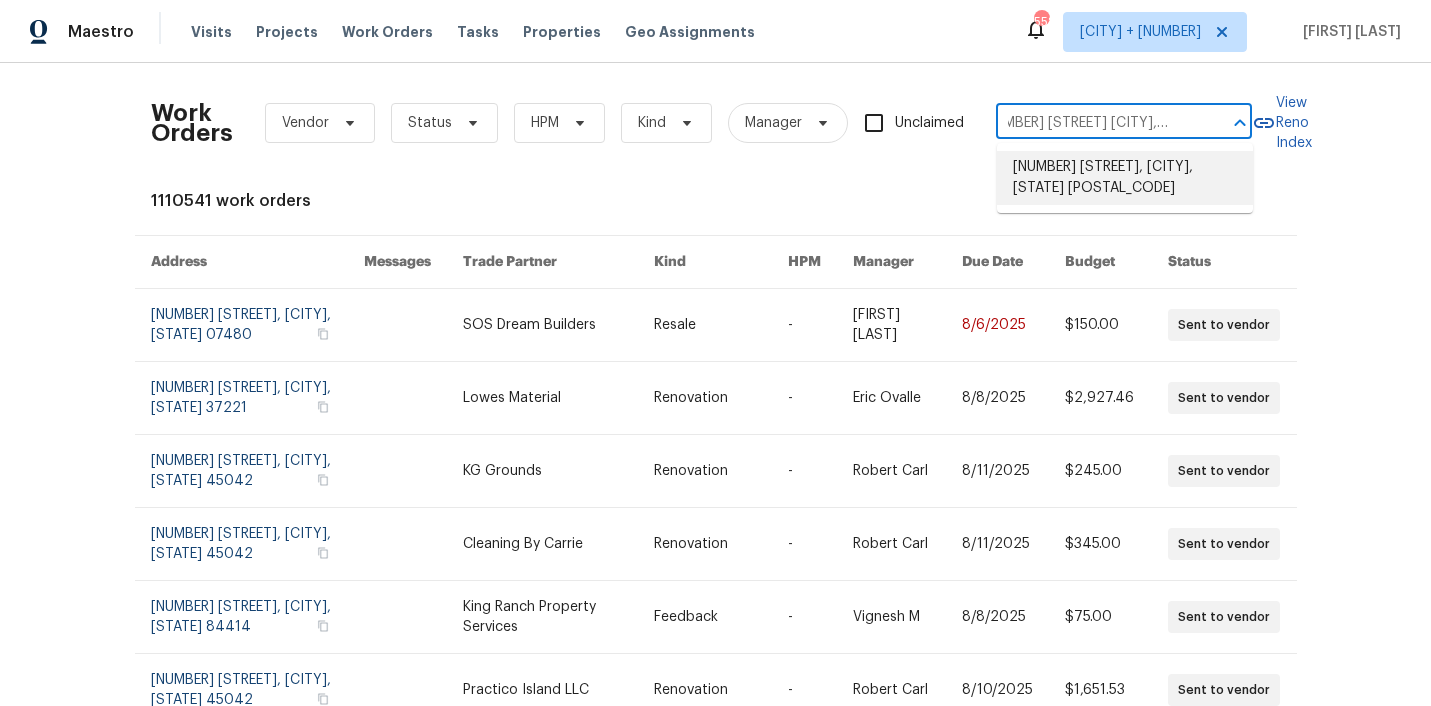 click on "[NUMBER] [STREET], [CITY], [STATE] [POSTAL_CODE]" at bounding box center (1125, 178) 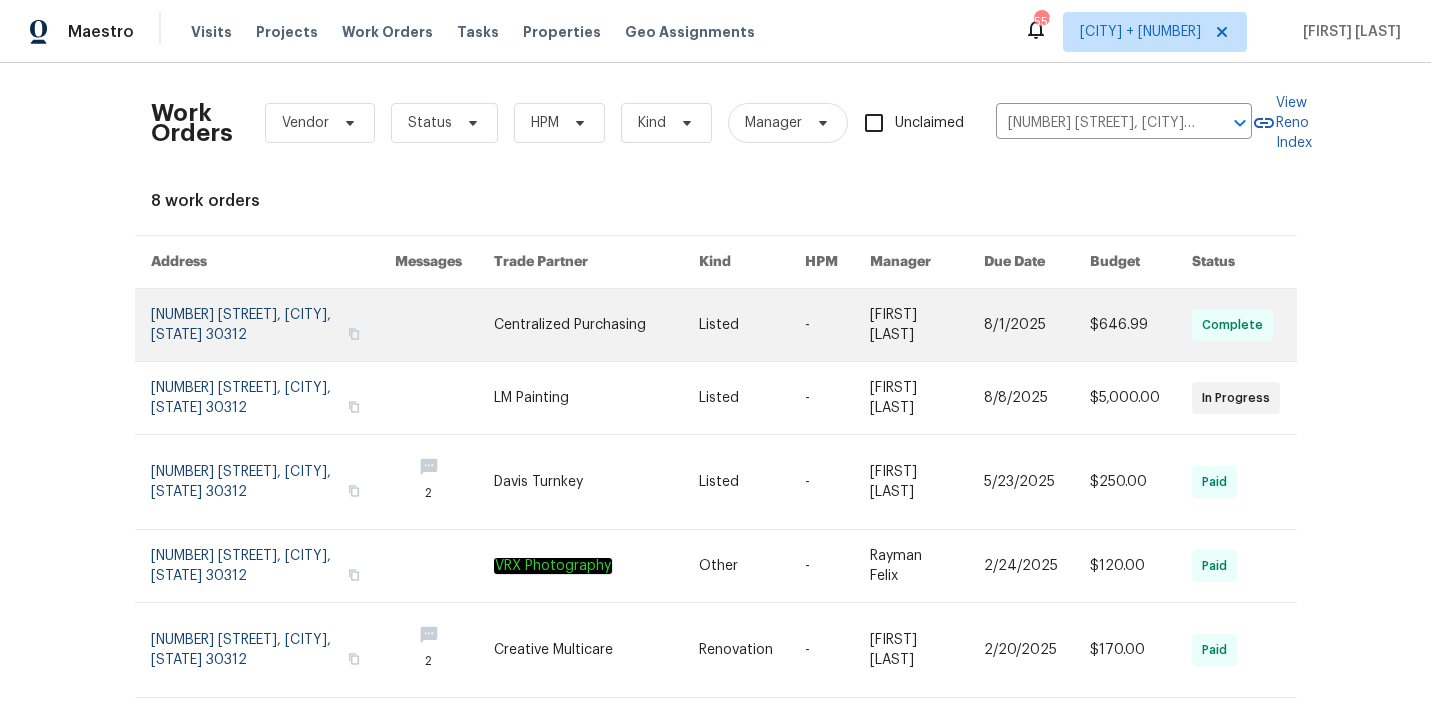 click at bounding box center (444, 325) 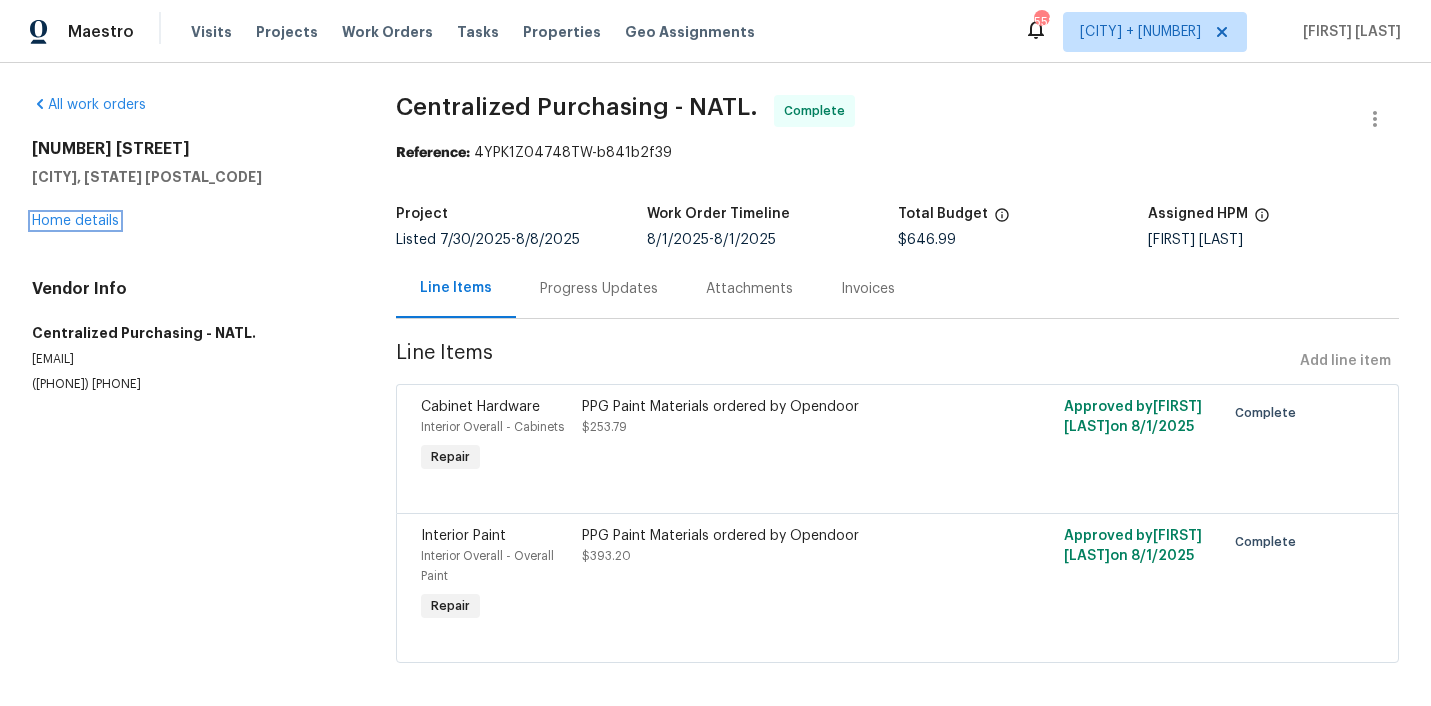 click on "Home details" at bounding box center (75, 221) 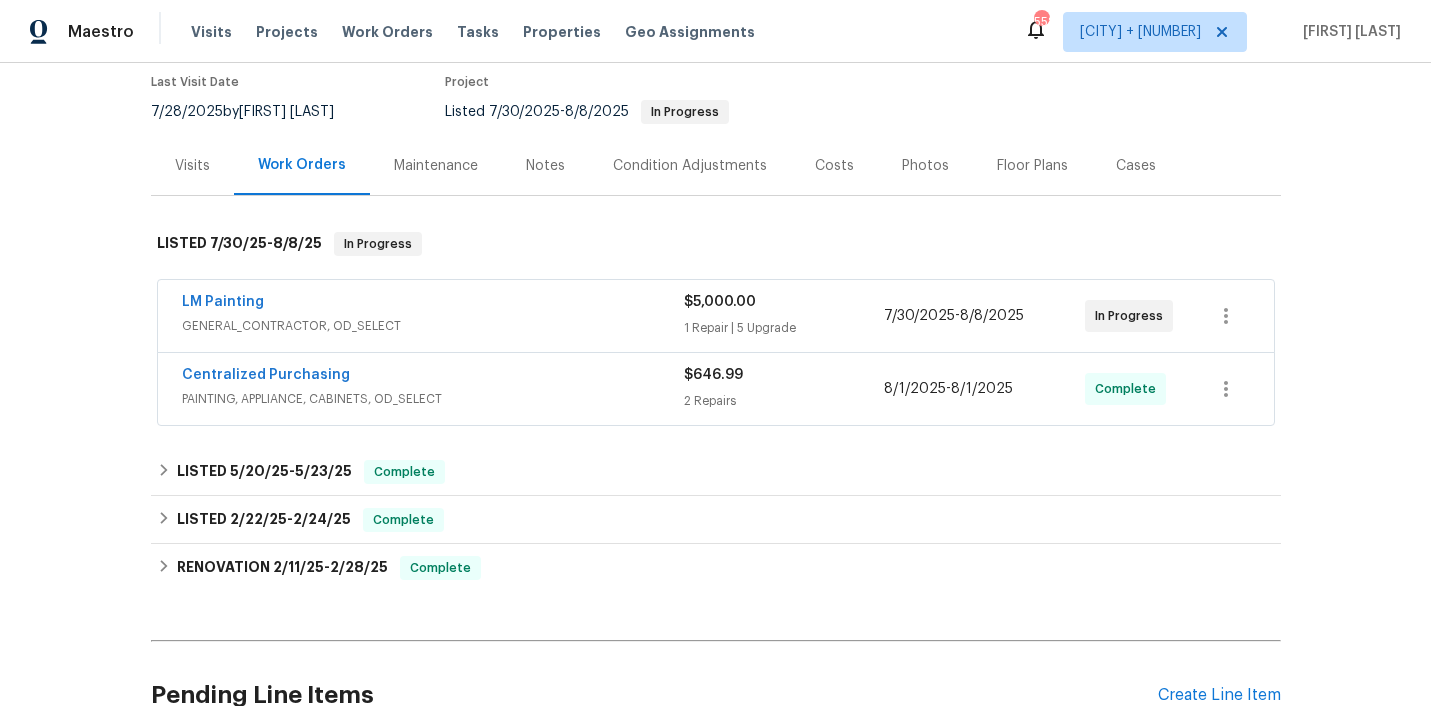 click on "GENERAL_CONTRACTOR, OD_SELECT" at bounding box center [433, 326] 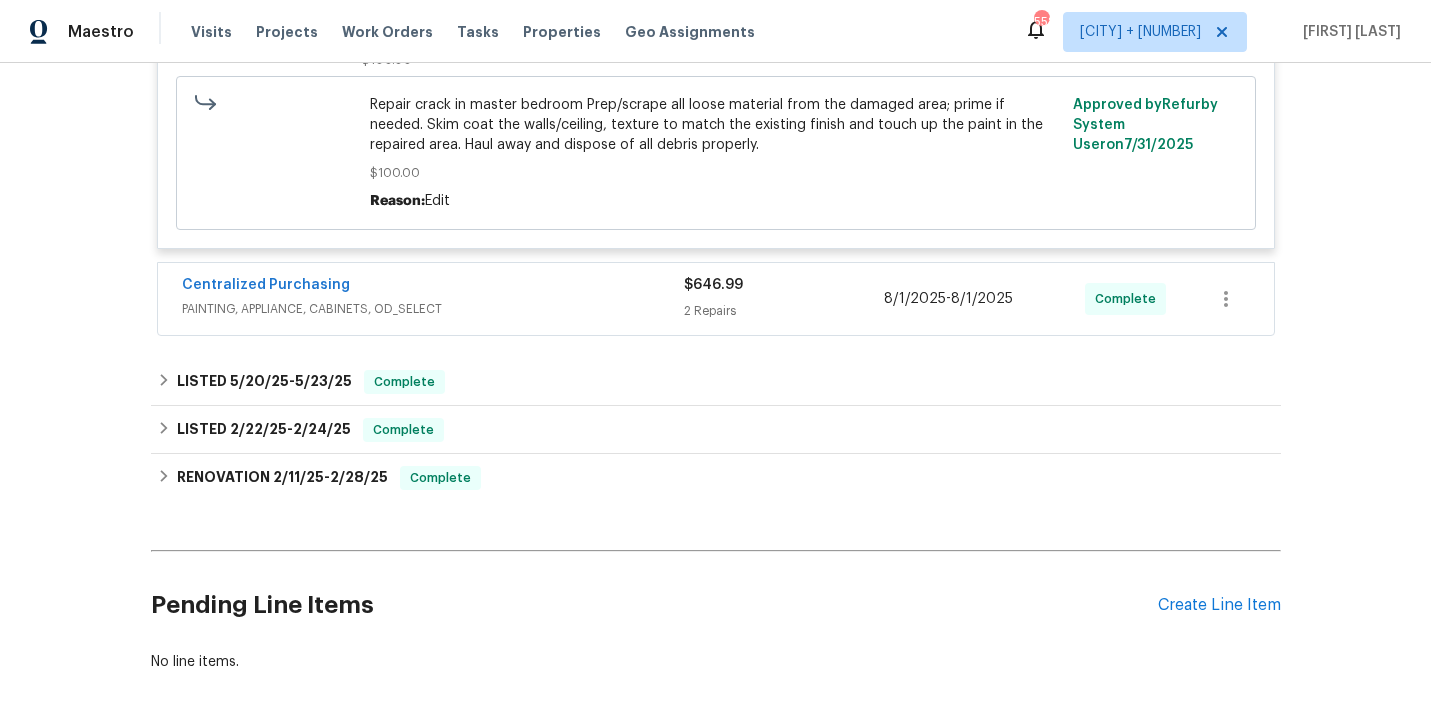 scroll, scrollTop: 2265, scrollLeft: 0, axis: vertical 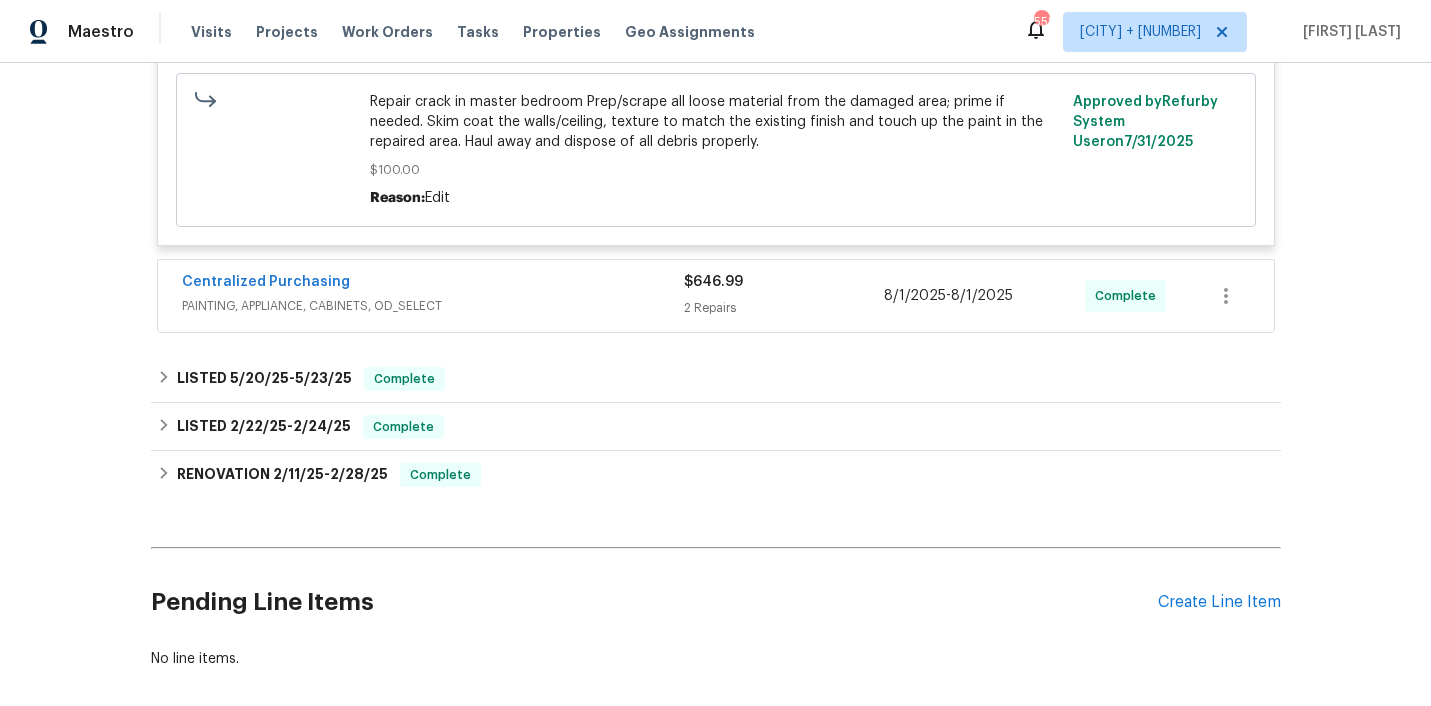 click on "Centralized Purchasing" at bounding box center [433, 284] 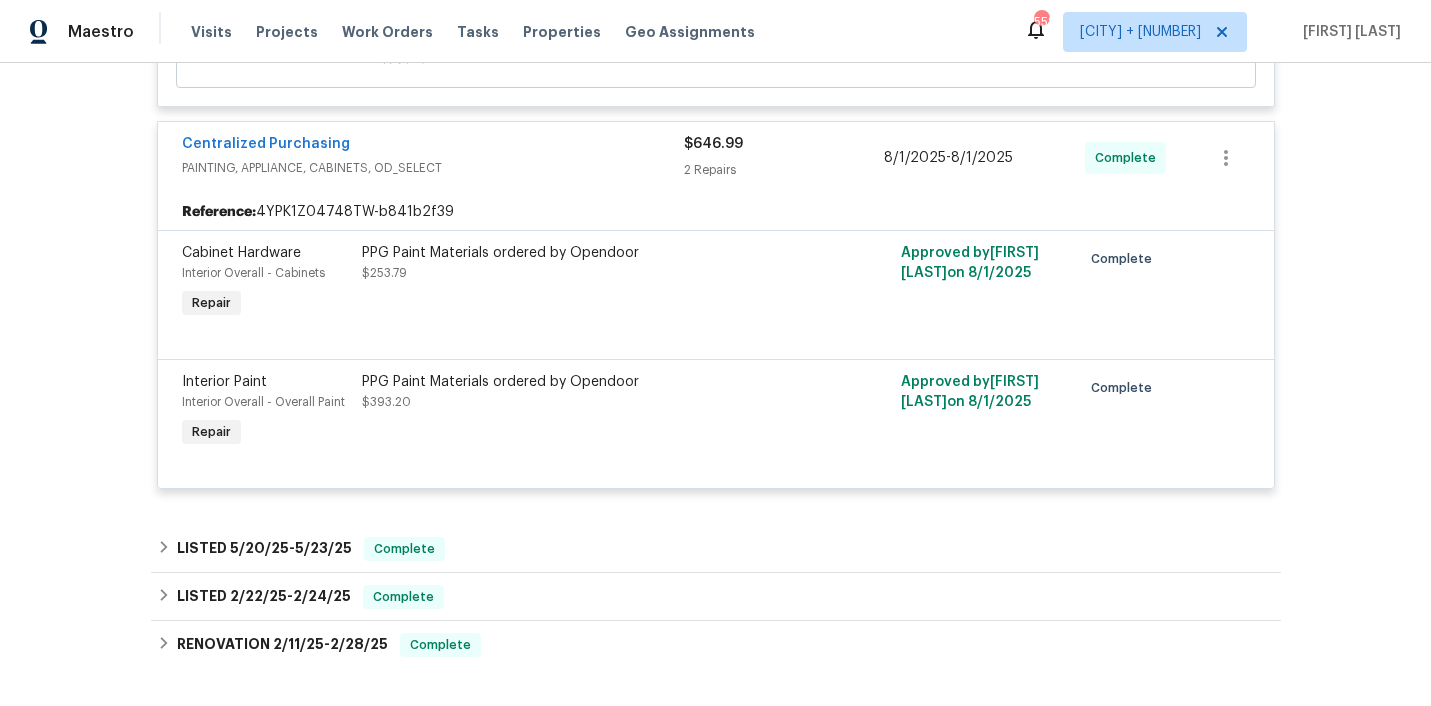 scroll, scrollTop: 2584, scrollLeft: 0, axis: vertical 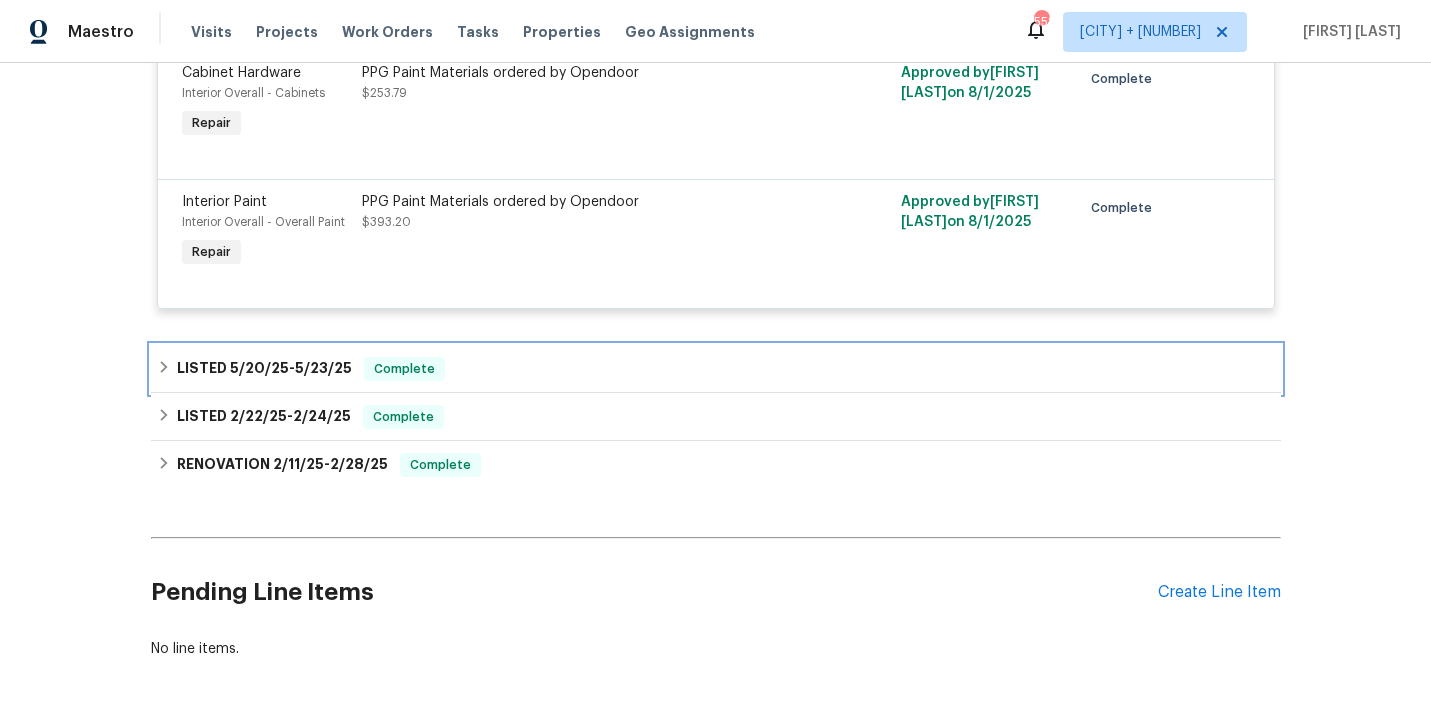 click on "LISTED   [DATE]  -  [DATE] Complete" at bounding box center (716, 369) 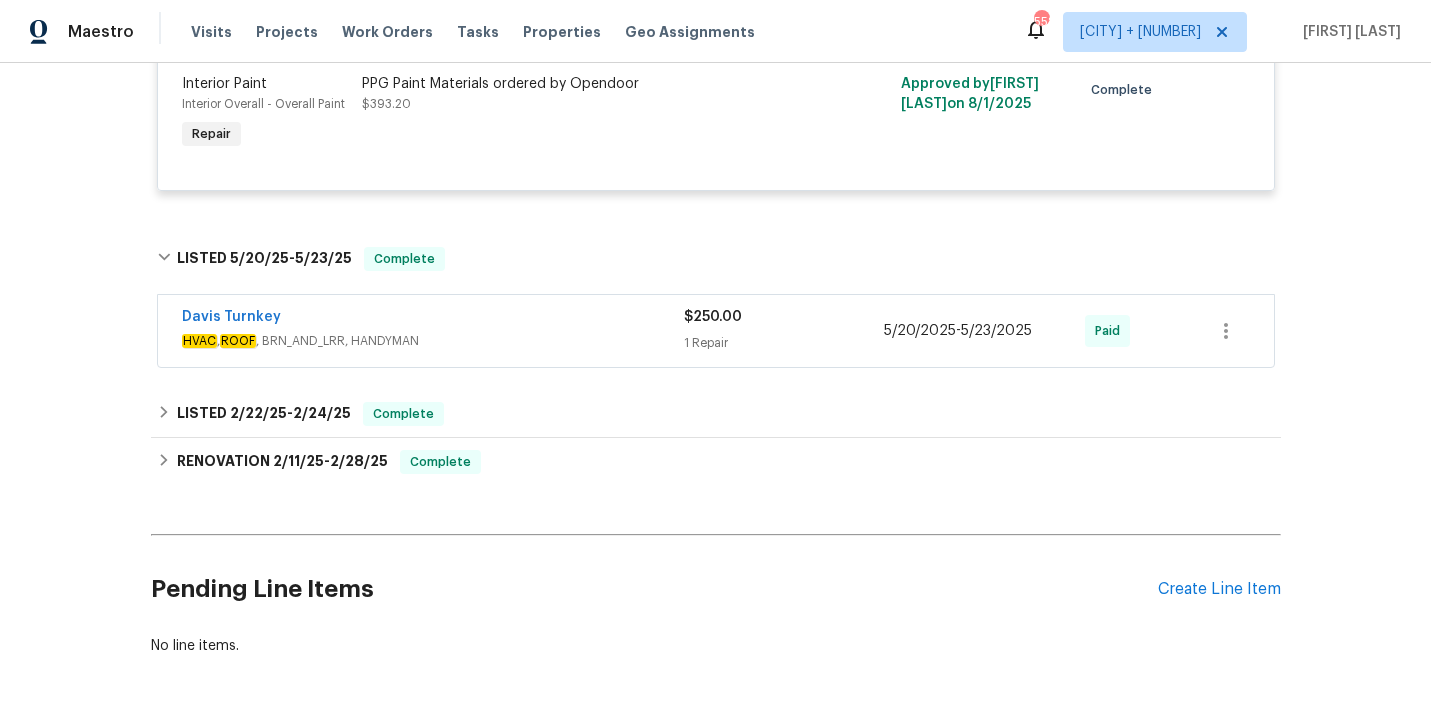 click on "HVAC ,  ROOF , BRN_AND_LRR, HANDYMAN" at bounding box center (433, 341) 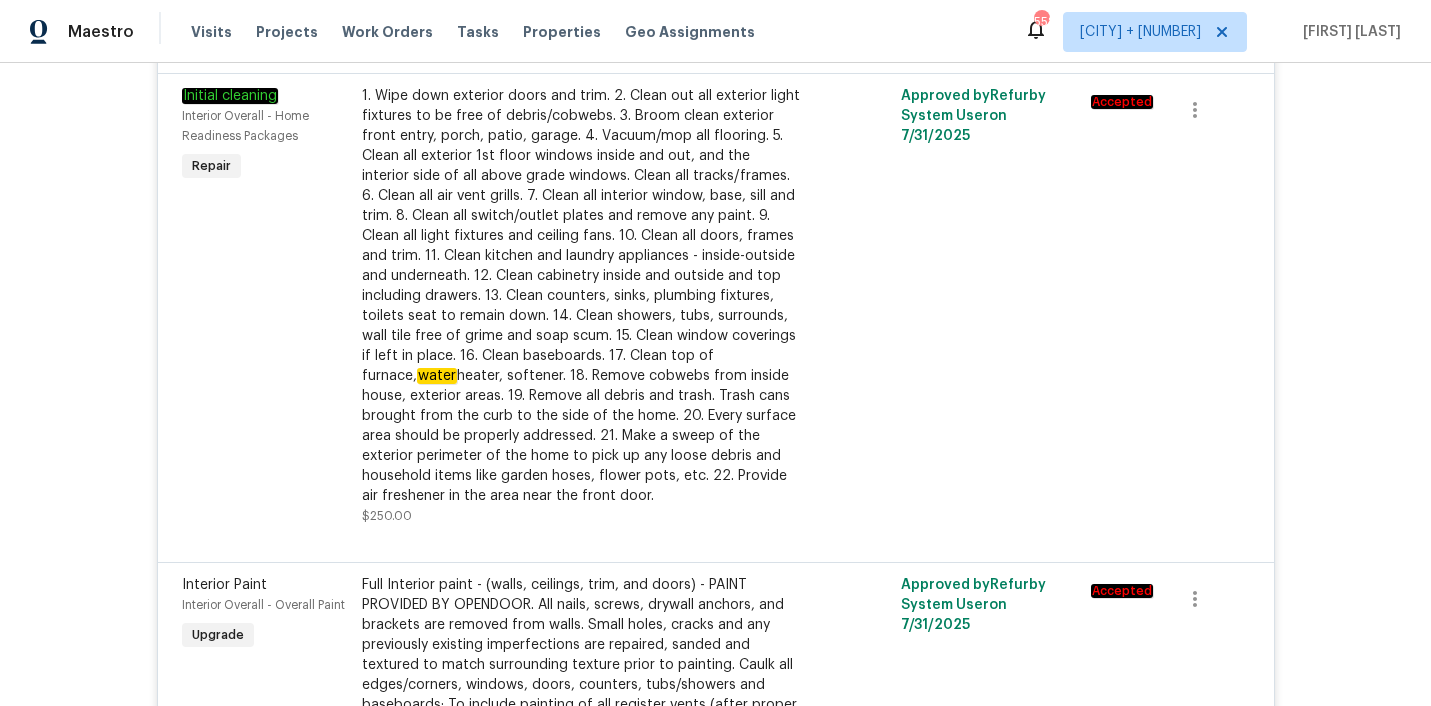 scroll, scrollTop: 933, scrollLeft: 0, axis: vertical 